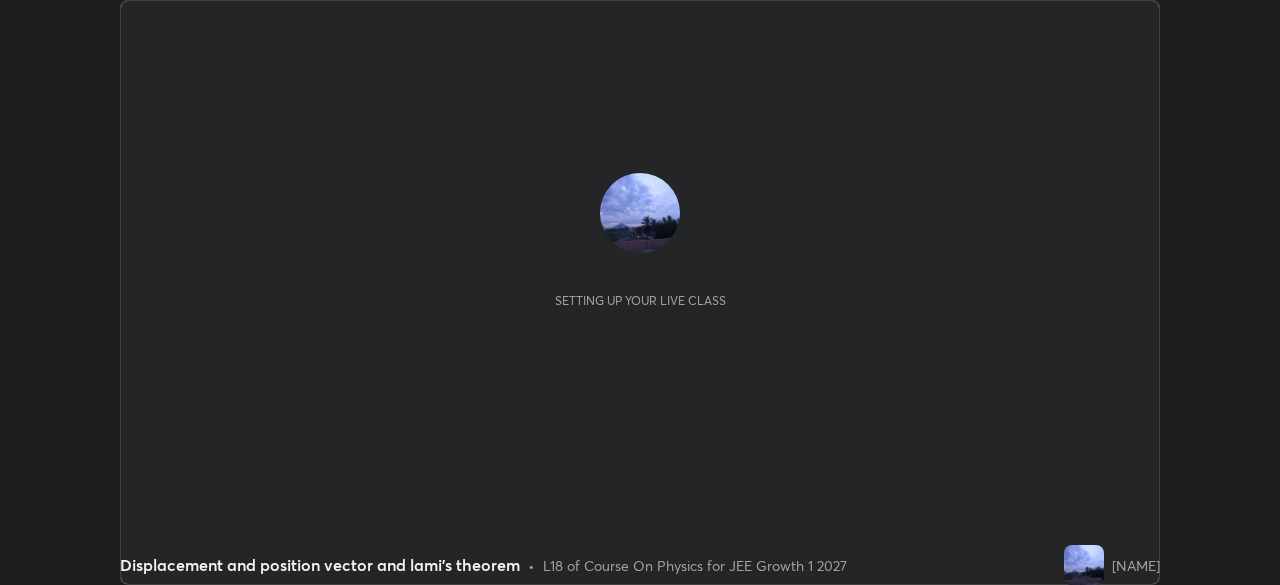 scroll, scrollTop: 0, scrollLeft: 0, axis: both 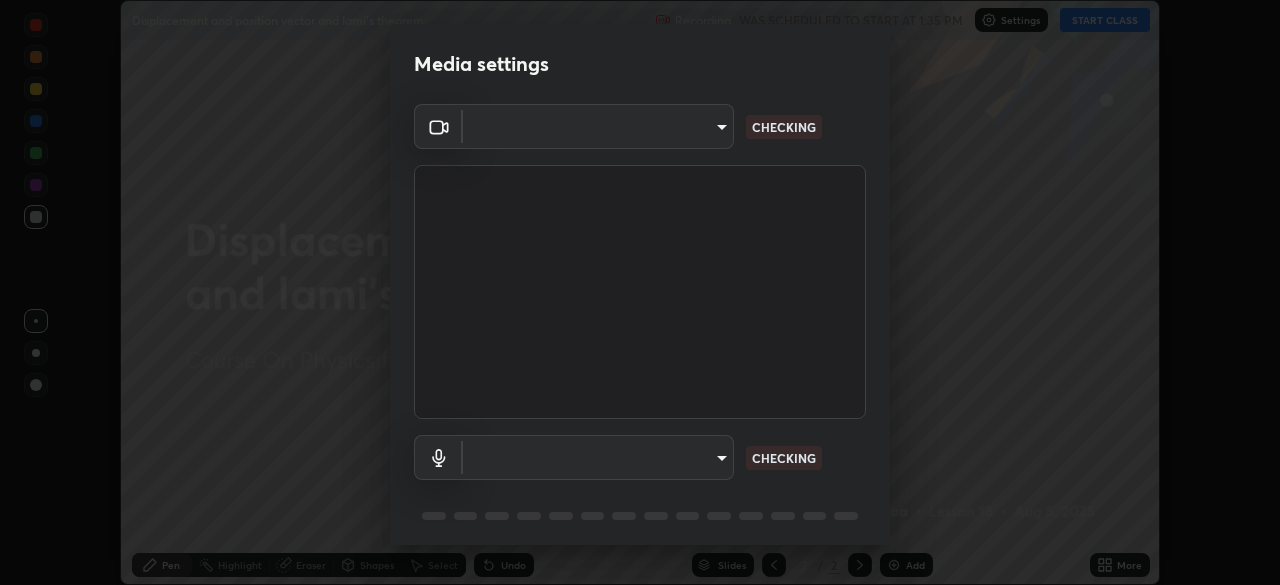 type on "0f274a8267b5173030dc61a733e8b940e392ec9806fffac7e2c15fa552184a42" 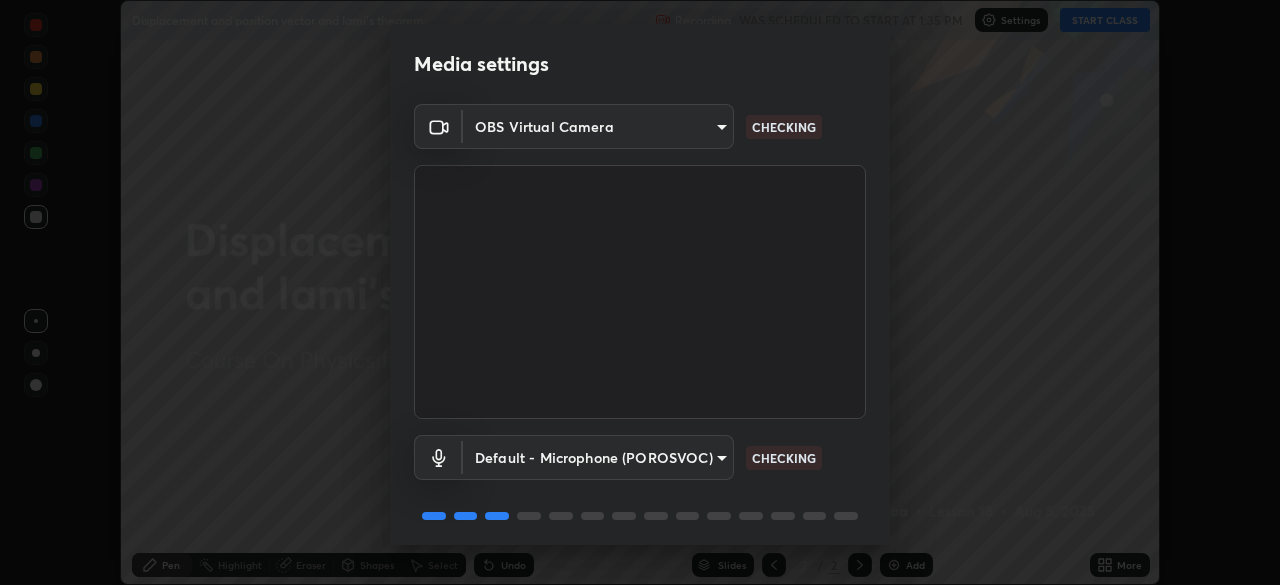scroll, scrollTop: 71, scrollLeft: 0, axis: vertical 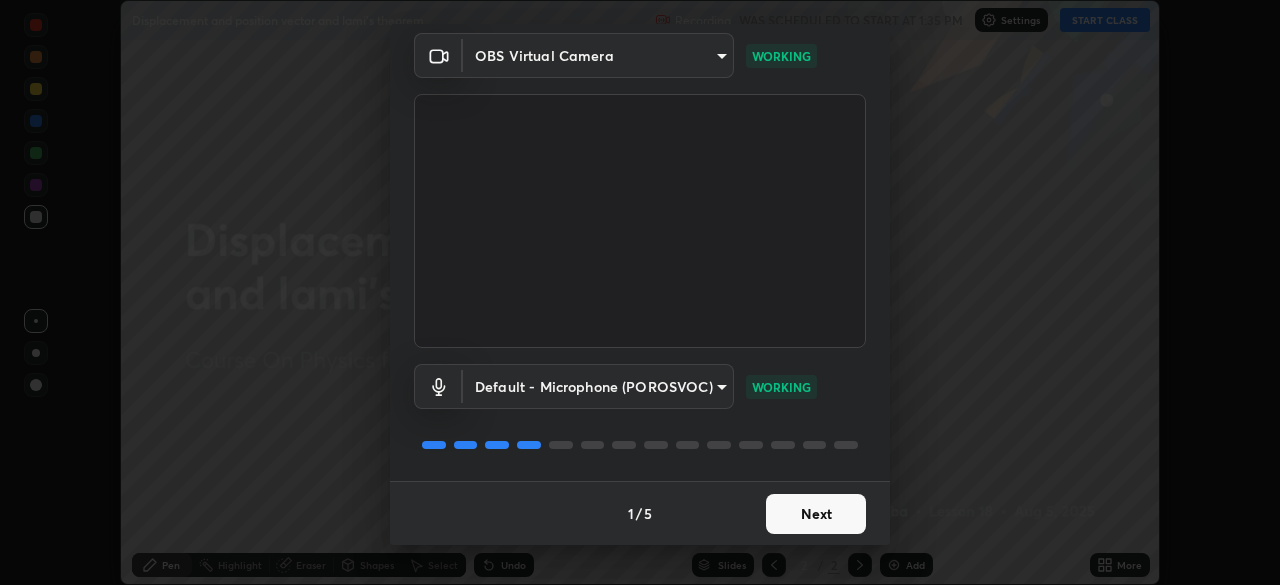 click on "Next" at bounding box center [816, 514] 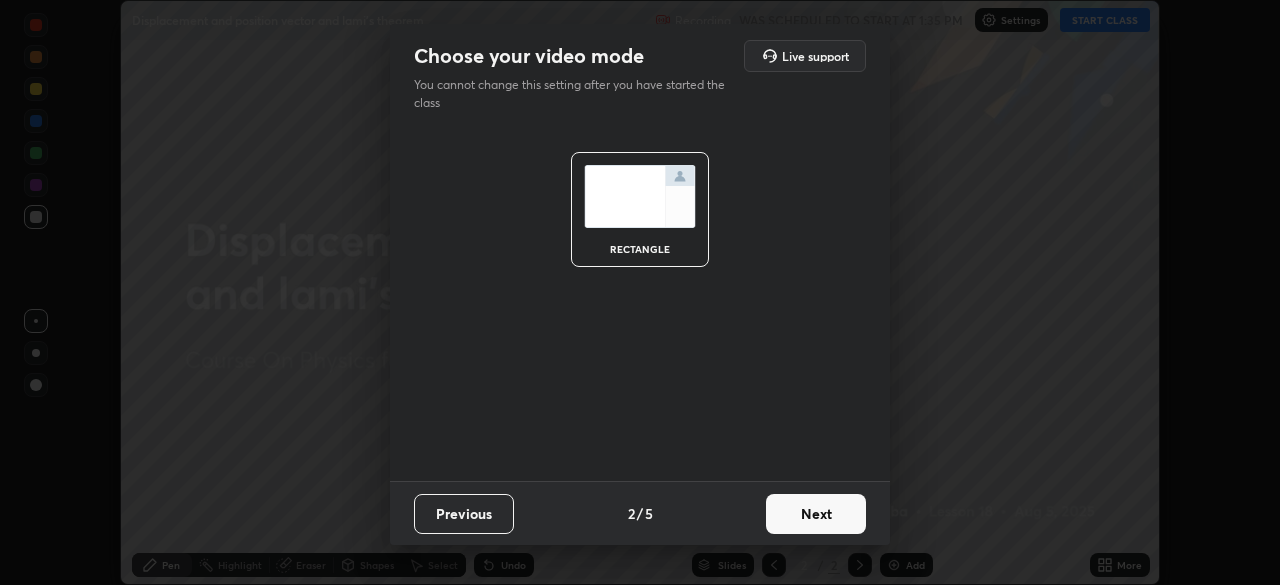 scroll, scrollTop: 0, scrollLeft: 0, axis: both 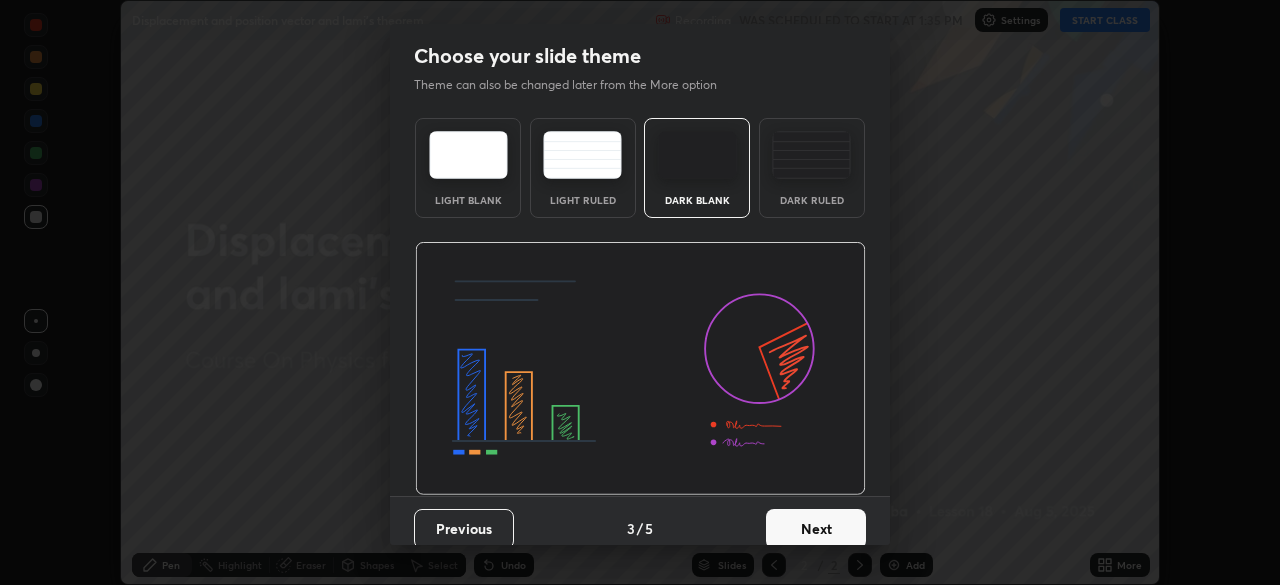 click on "Next" at bounding box center [816, 529] 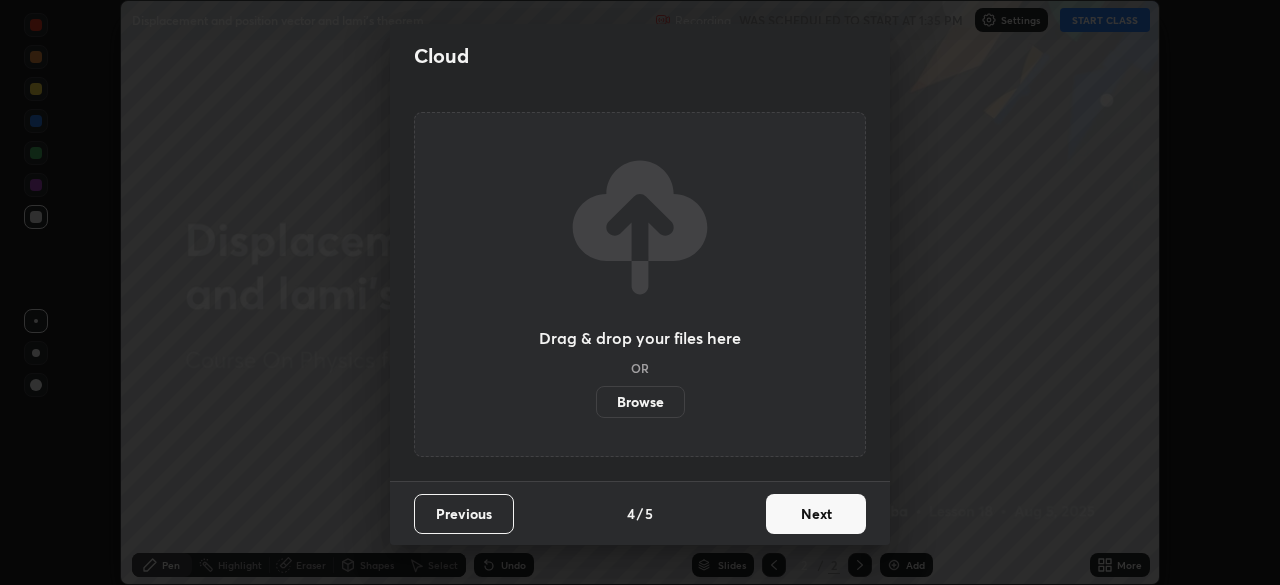 click on "Next" at bounding box center (816, 514) 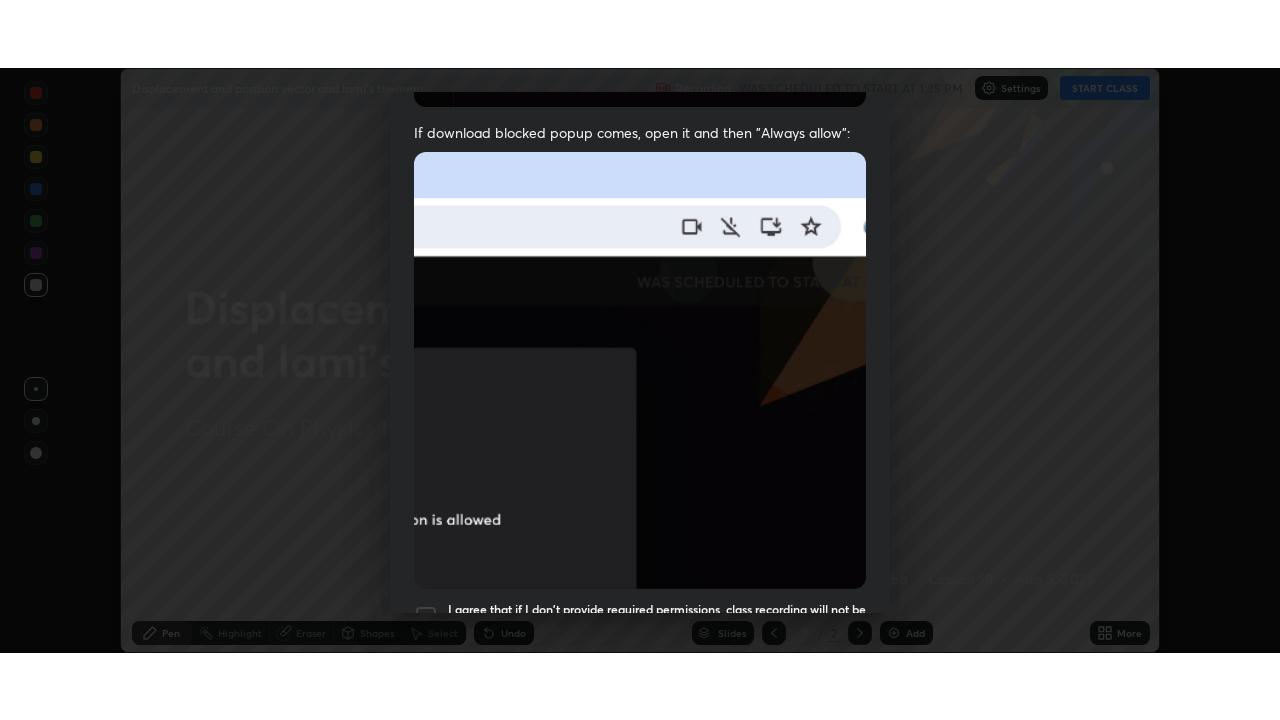 scroll, scrollTop: 479, scrollLeft: 0, axis: vertical 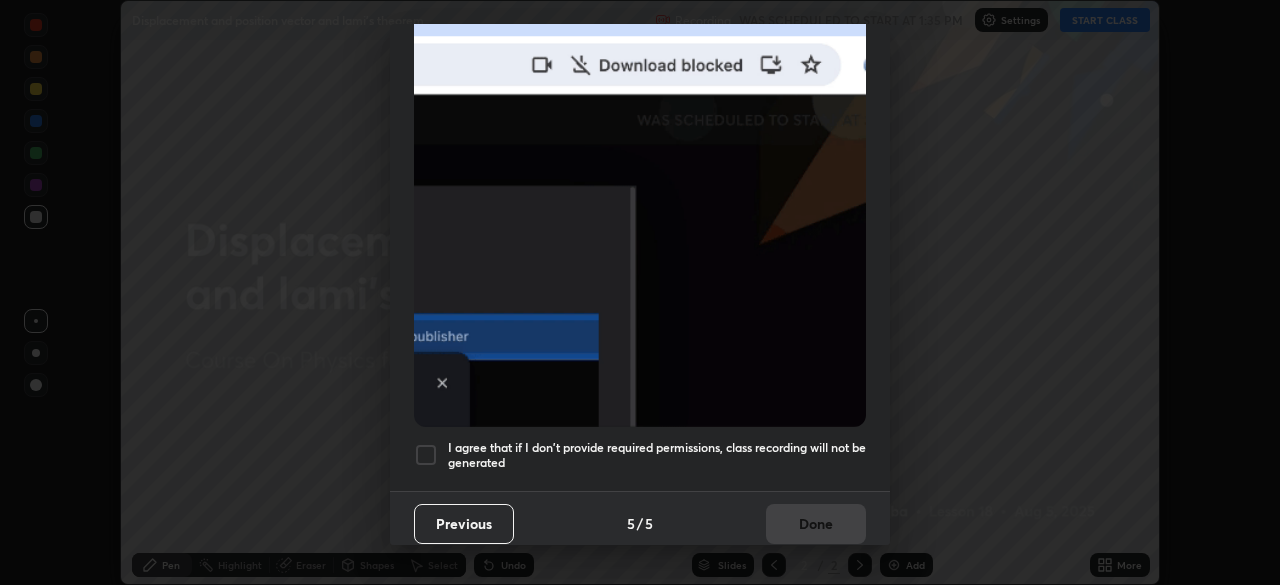 click at bounding box center [426, 455] 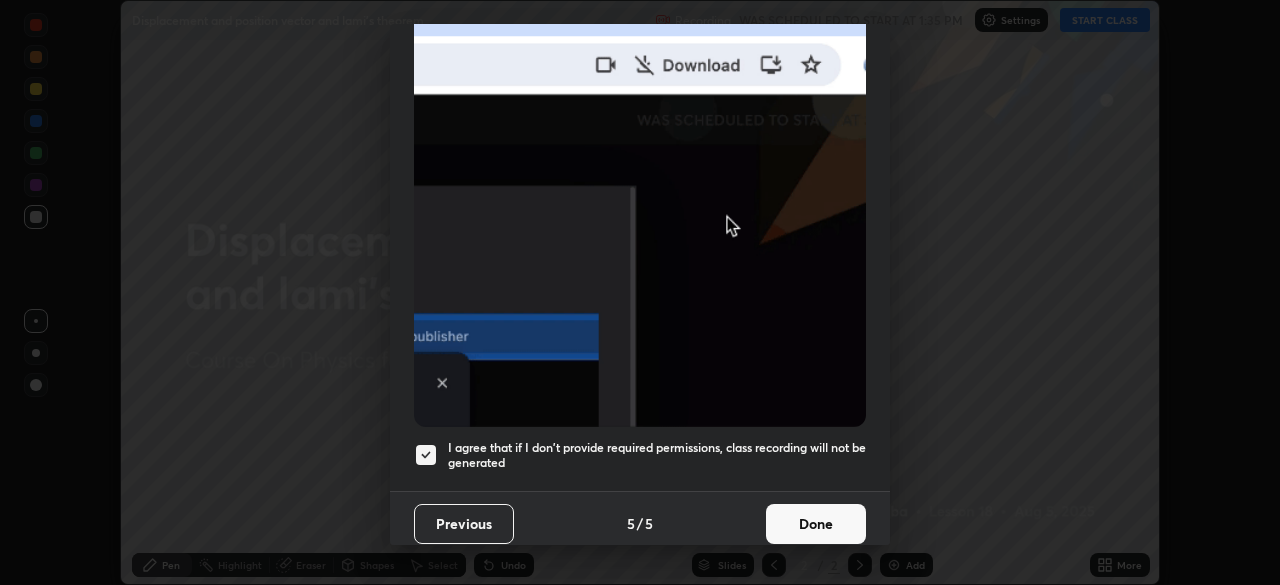 click on "Done" at bounding box center (816, 524) 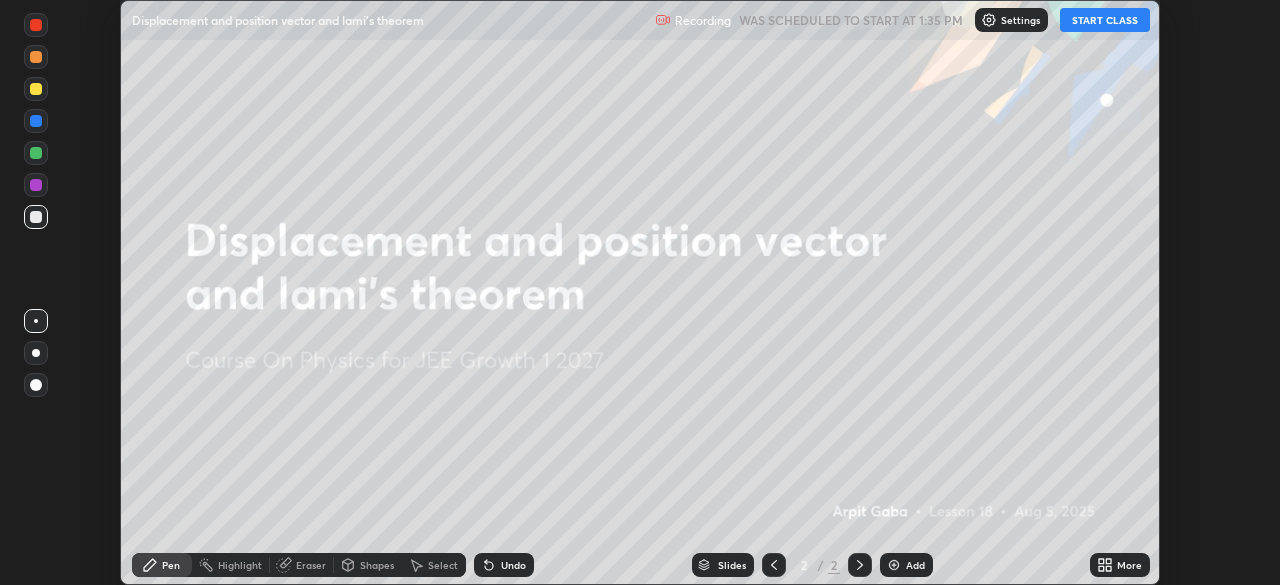 click on "Add" at bounding box center (915, 565) 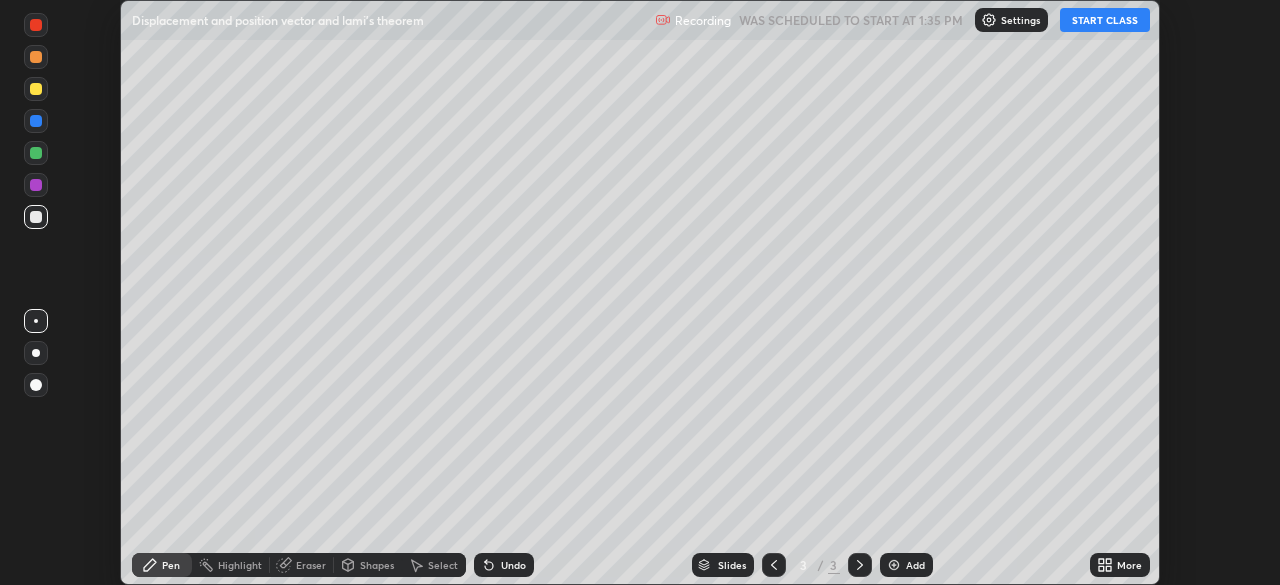 click on "START CLASS" at bounding box center [1105, 20] 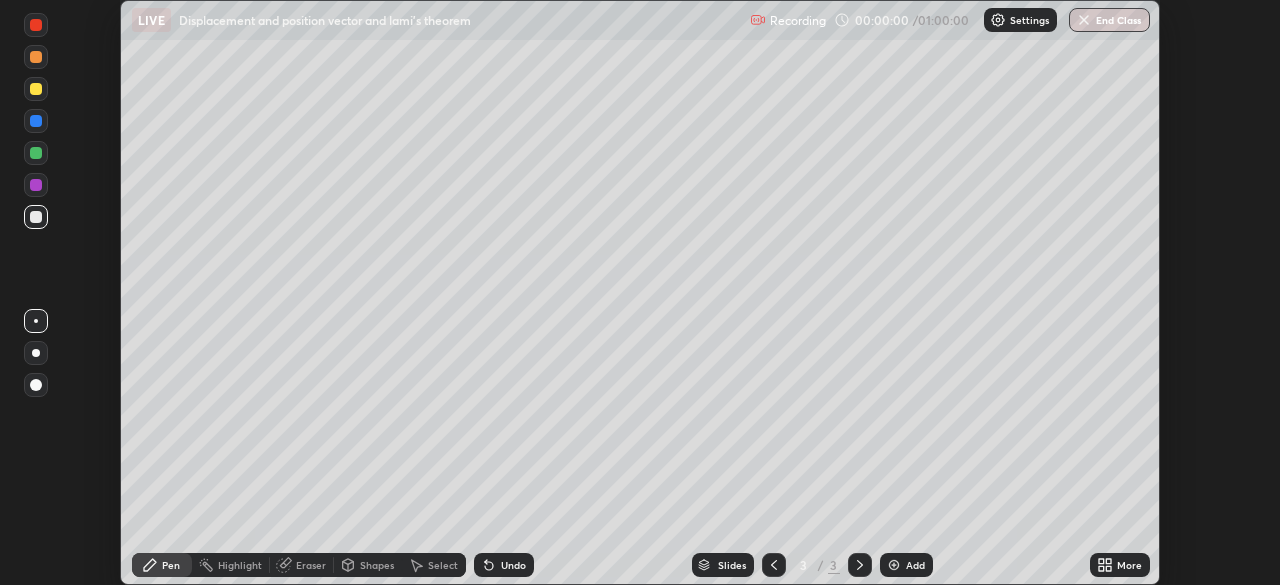 click 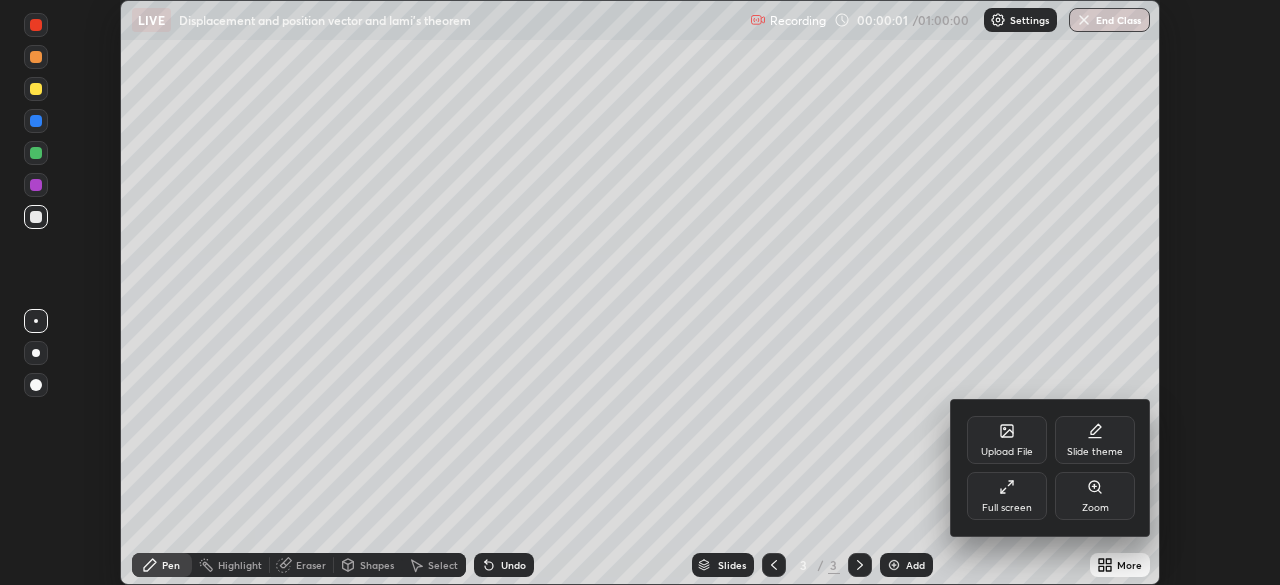click on "Full screen" at bounding box center (1007, 496) 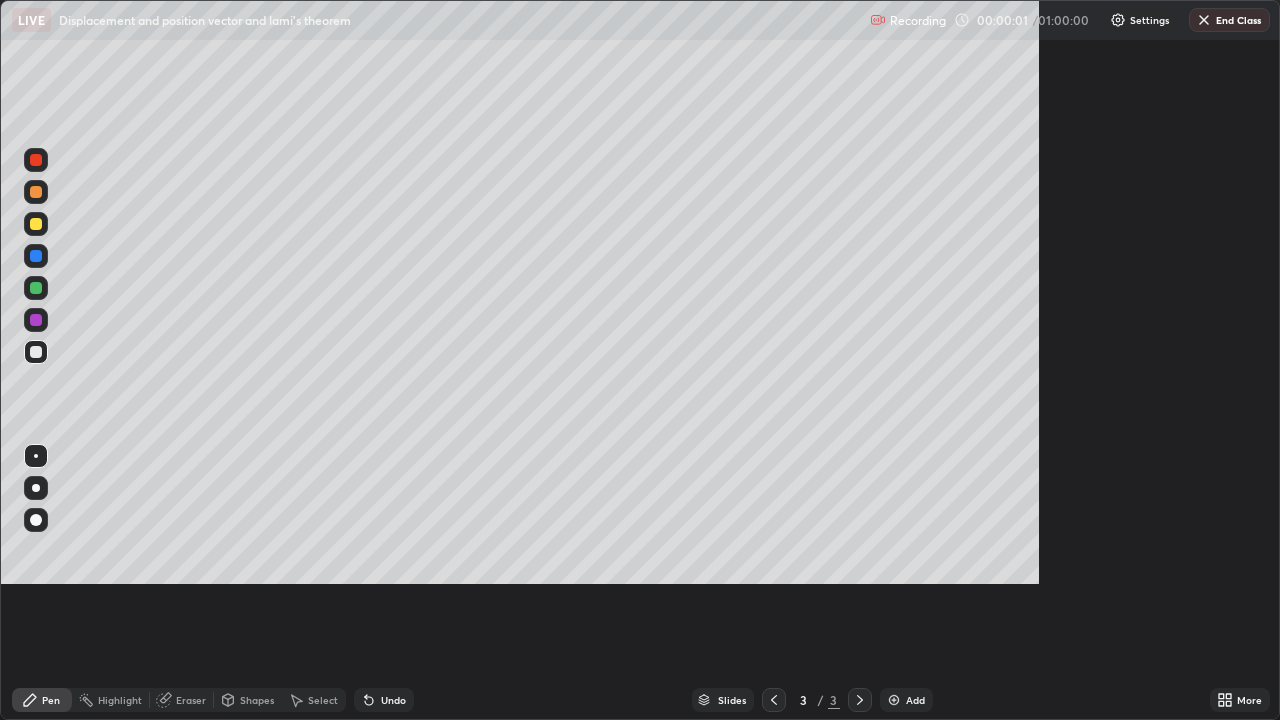 scroll, scrollTop: 99280, scrollLeft: 98720, axis: both 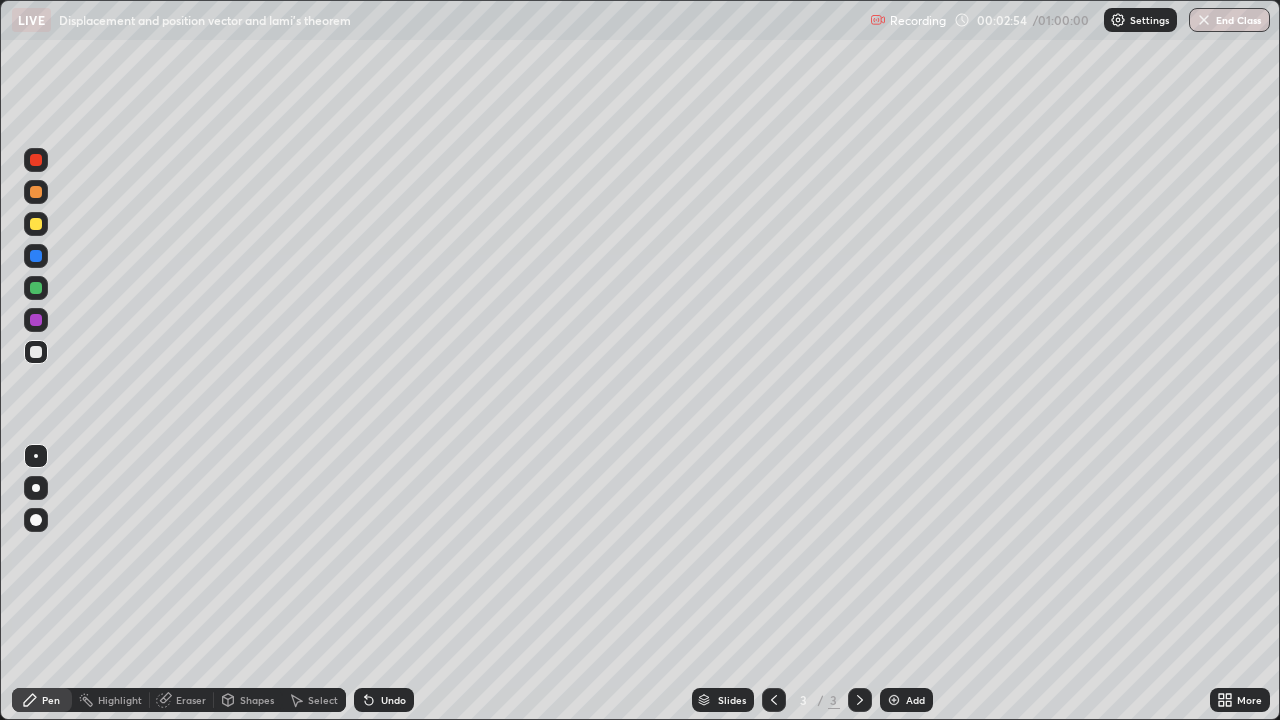 click on "Shapes" at bounding box center (257, 700) 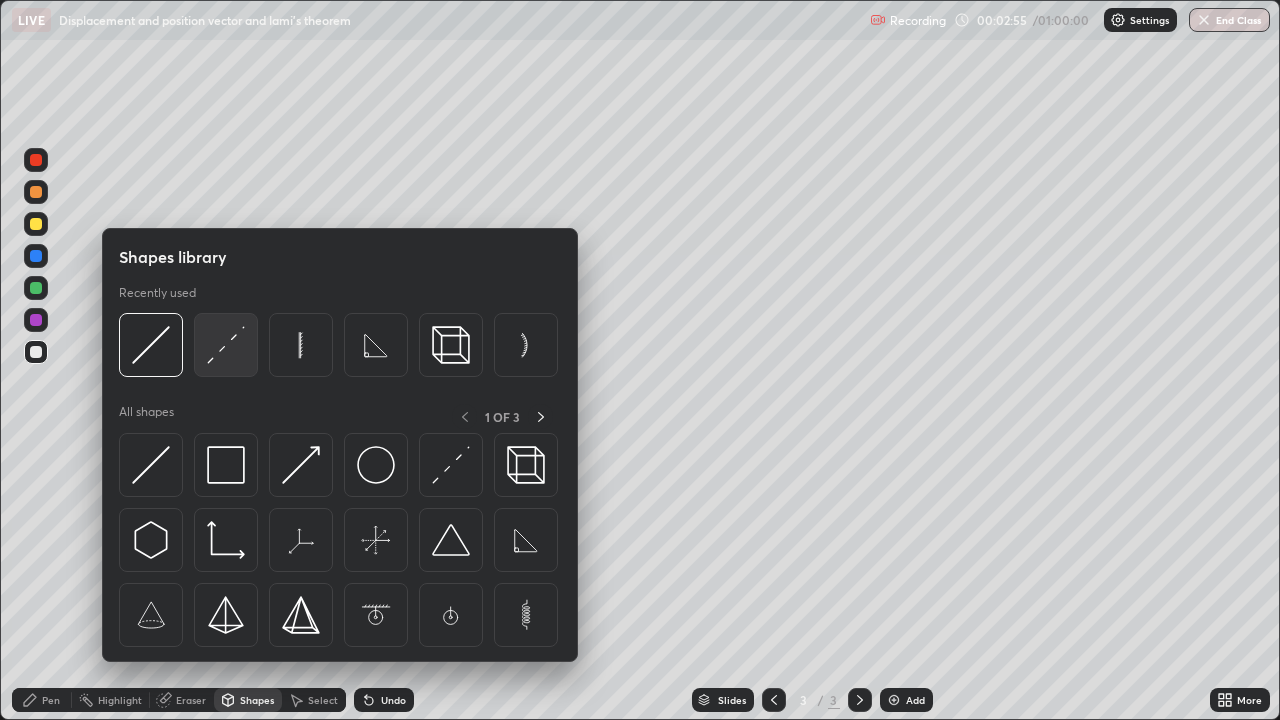 click at bounding box center (226, 345) 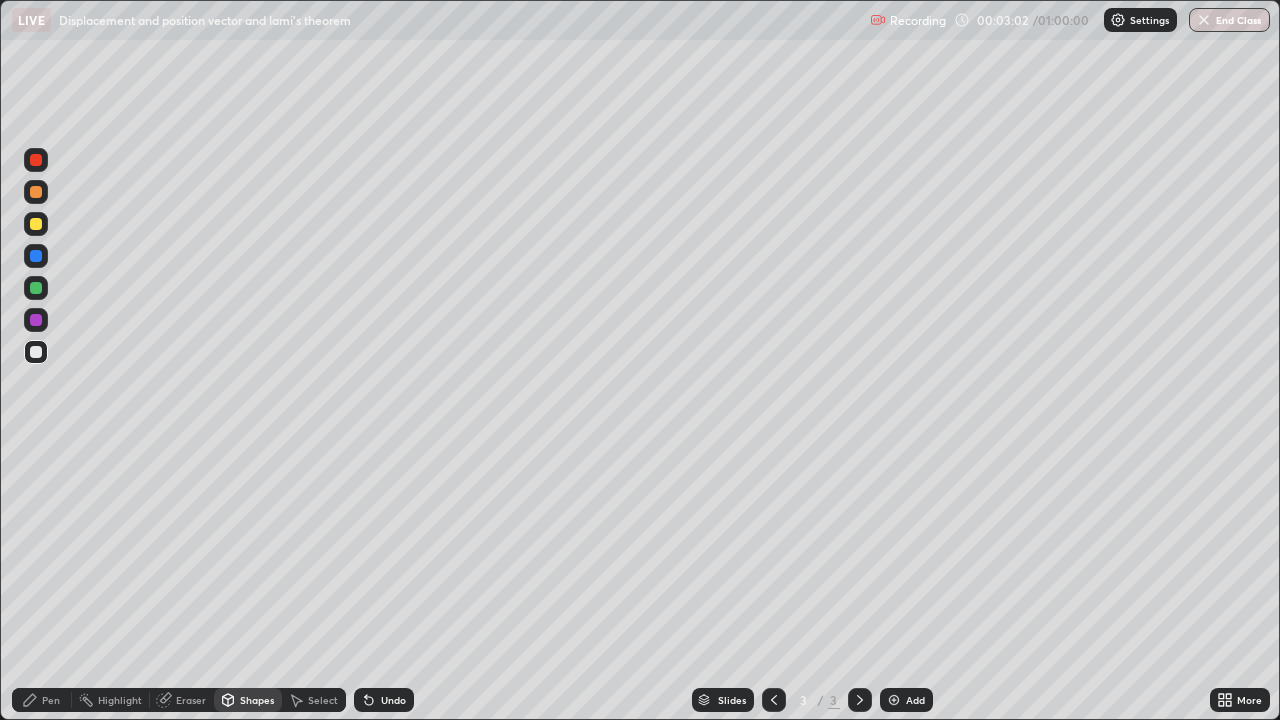 click on "Pen" at bounding box center (42, 700) 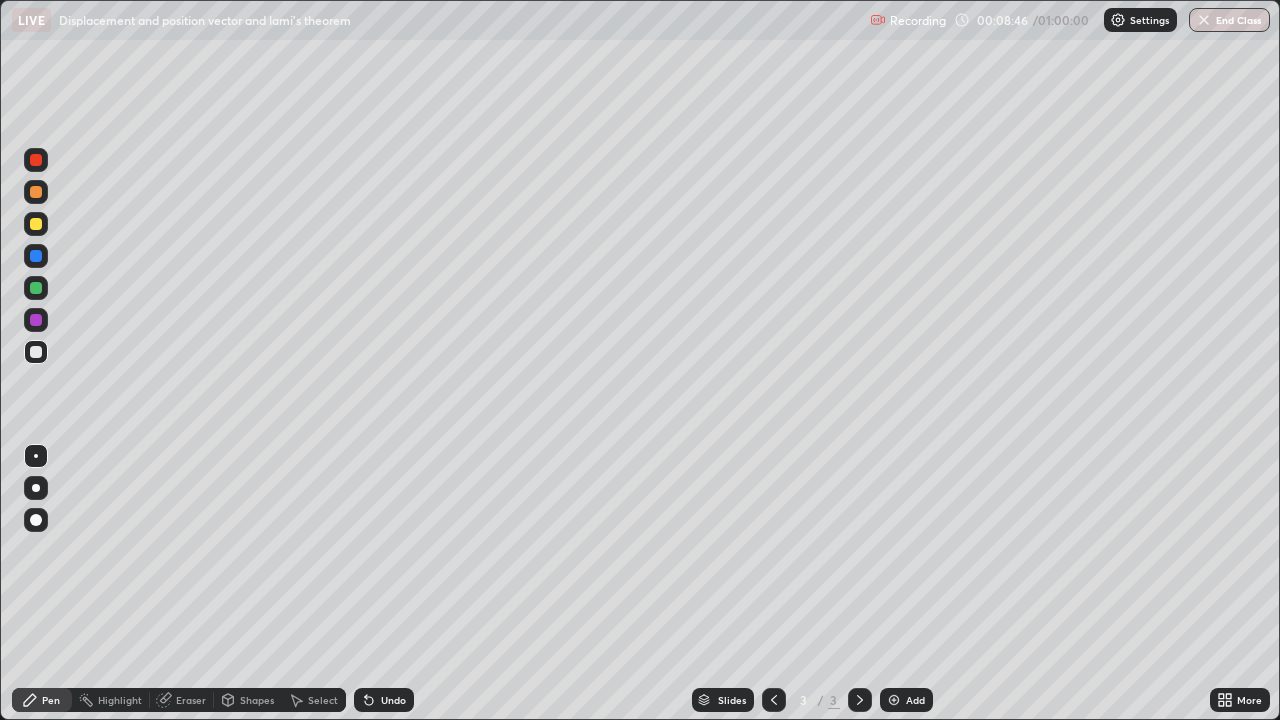 click on "Undo" at bounding box center (384, 700) 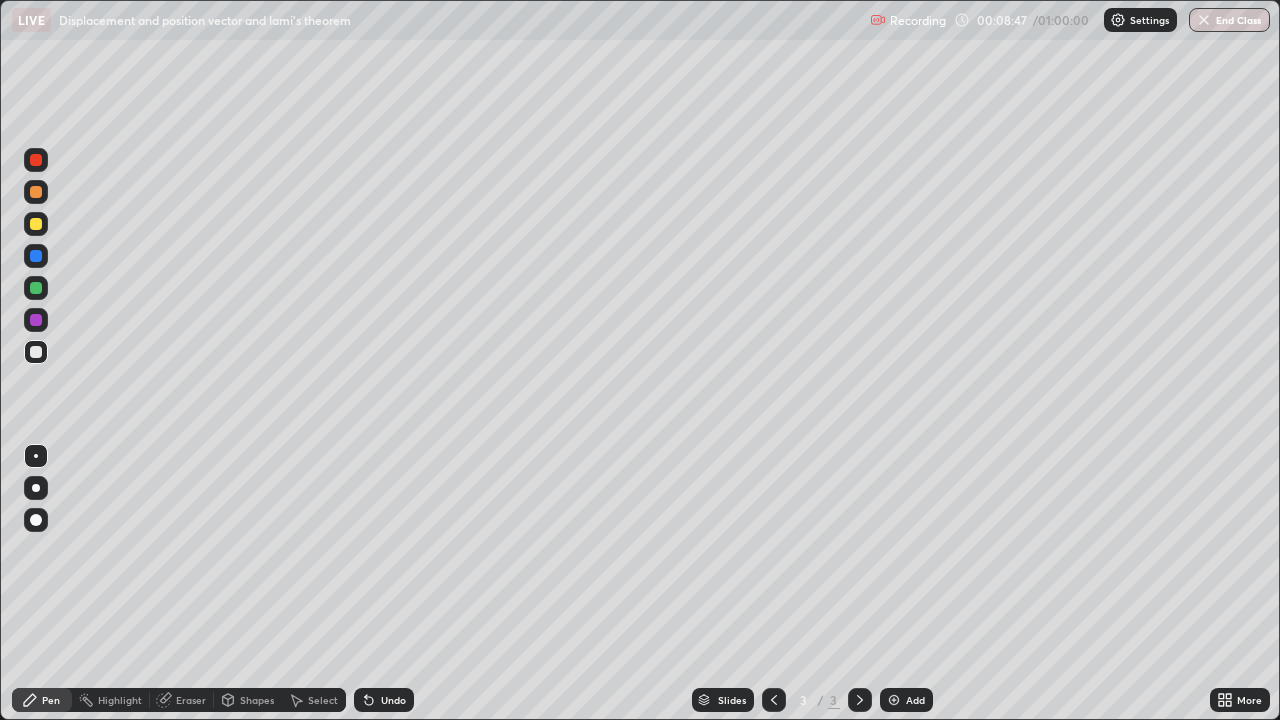 click on "Undo" at bounding box center [393, 700] 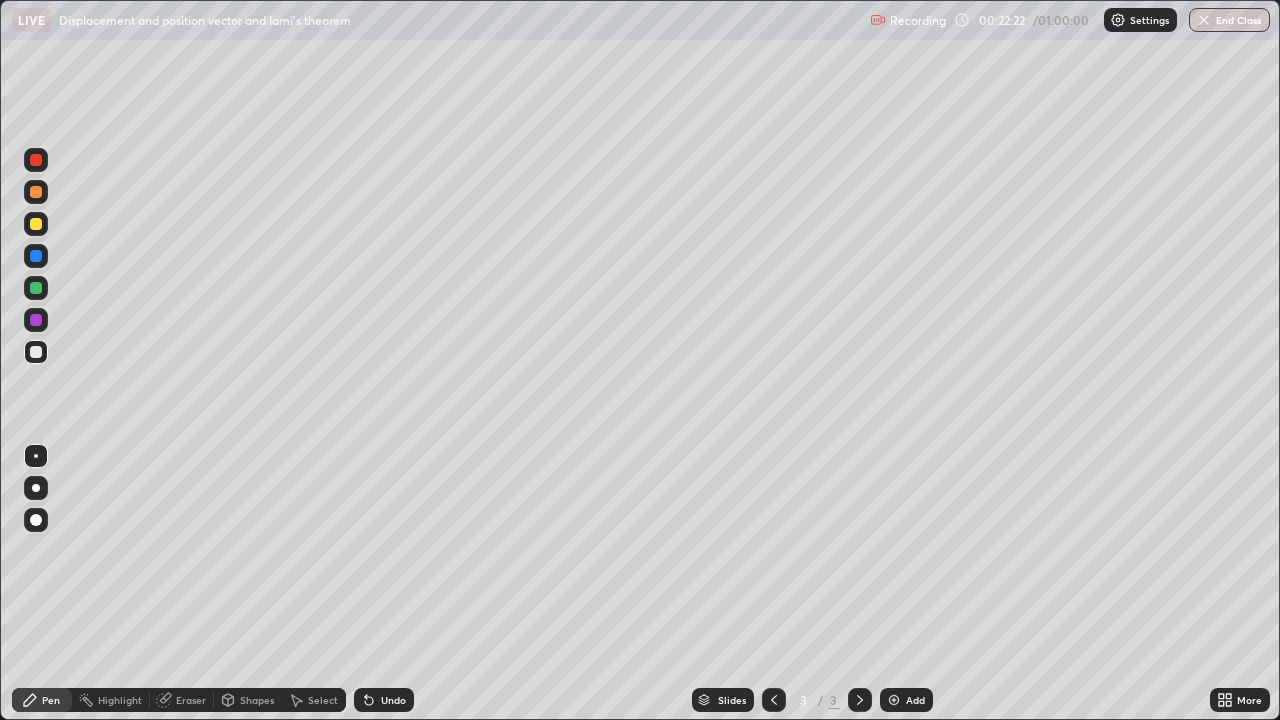 click on "Add" at bounding box center (915, 700) 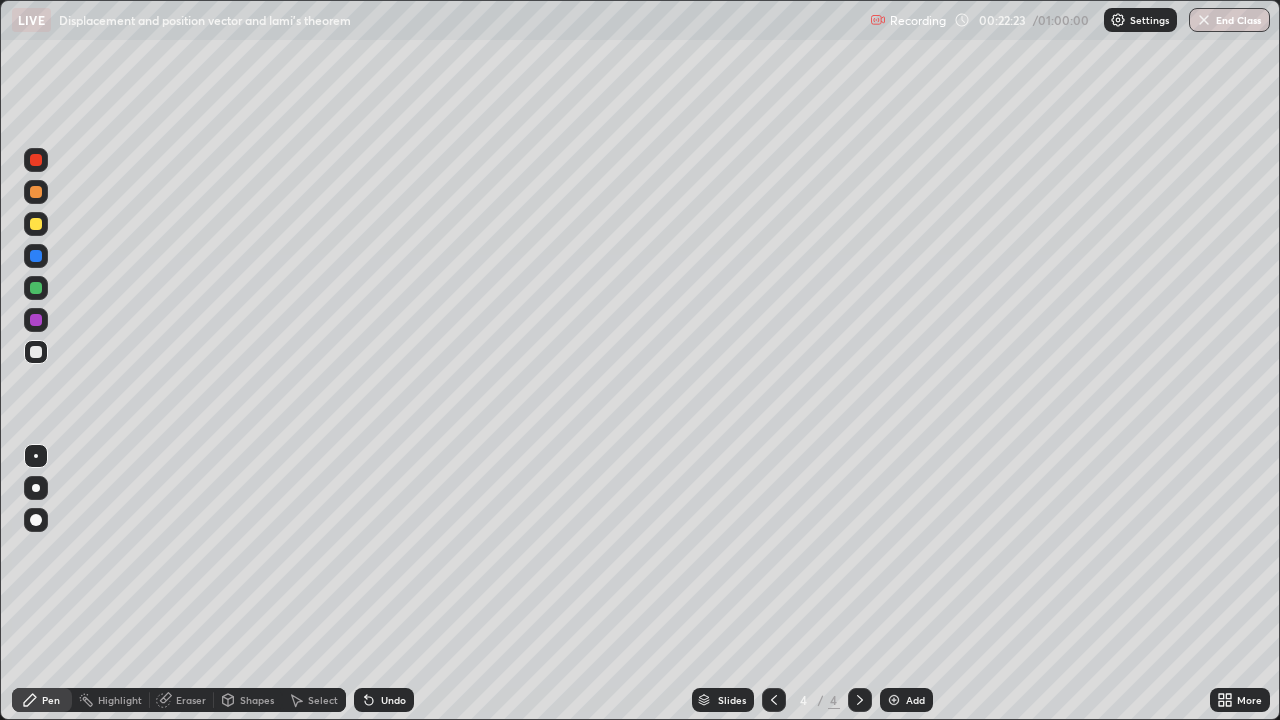 click on "Shapes" at bounding box center [257, 700] 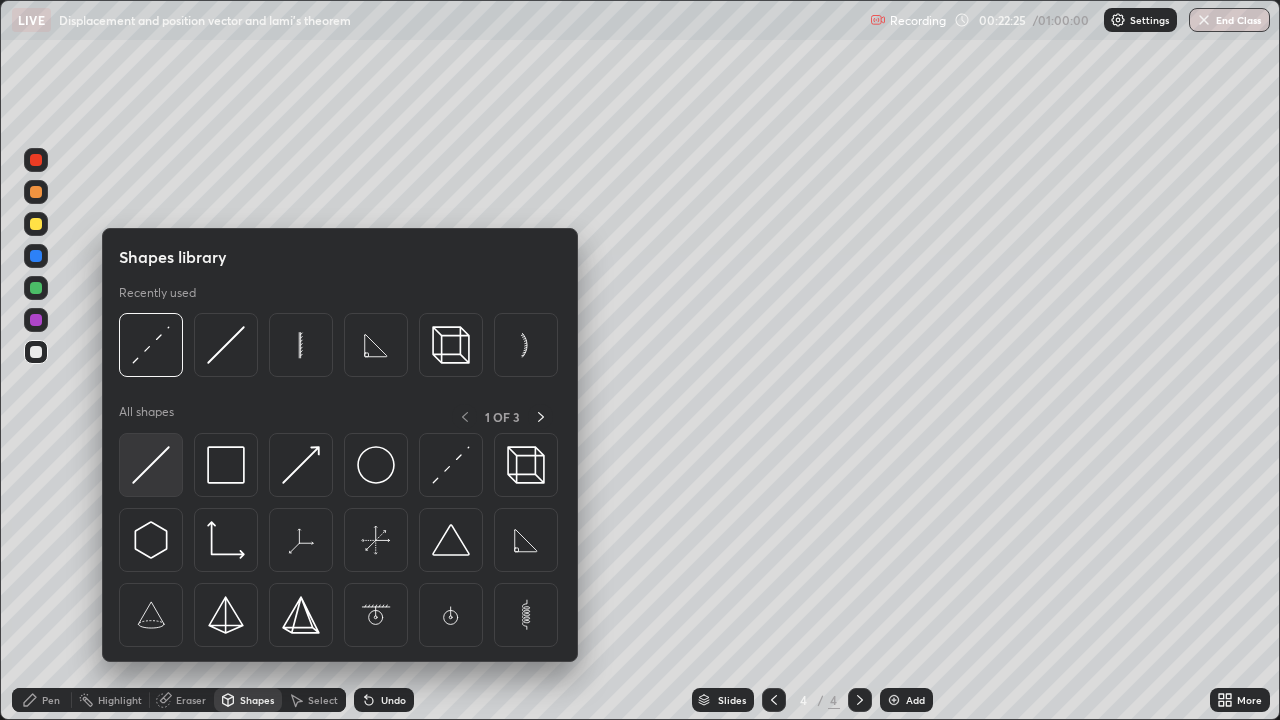 click at bounding box center (151, 465) 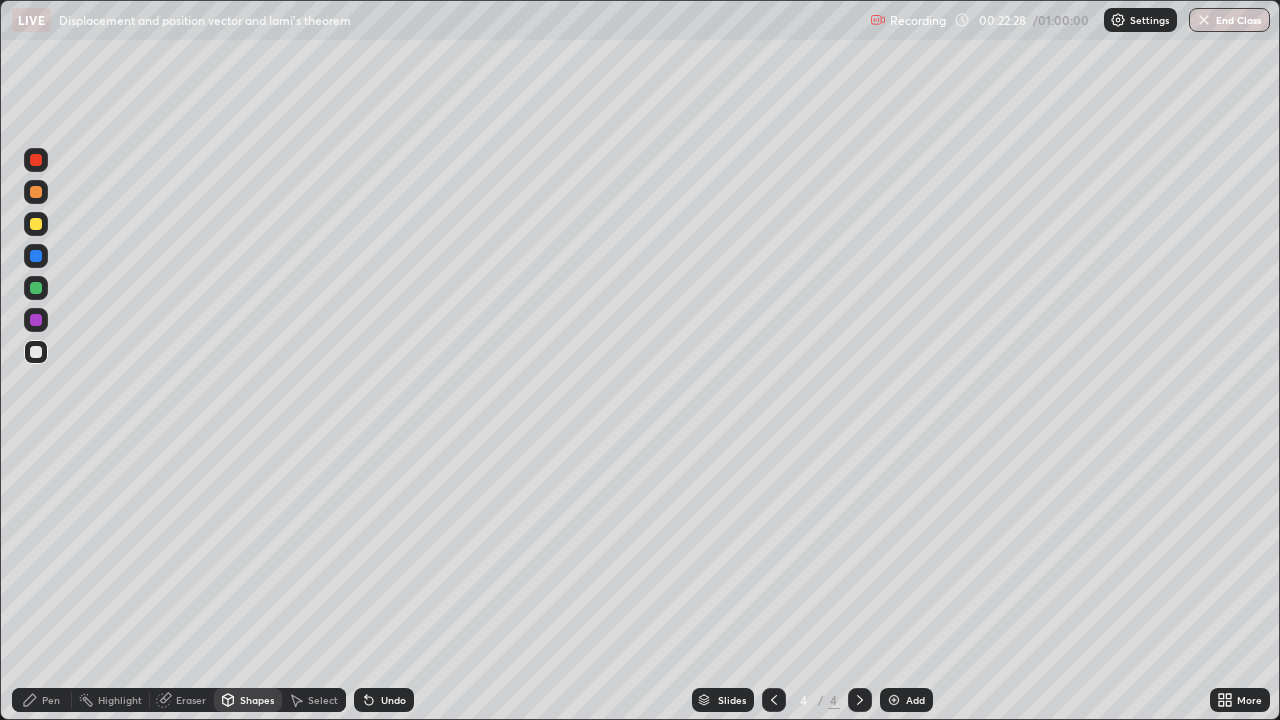 click on "Pen" at bounding box center [42, 700] 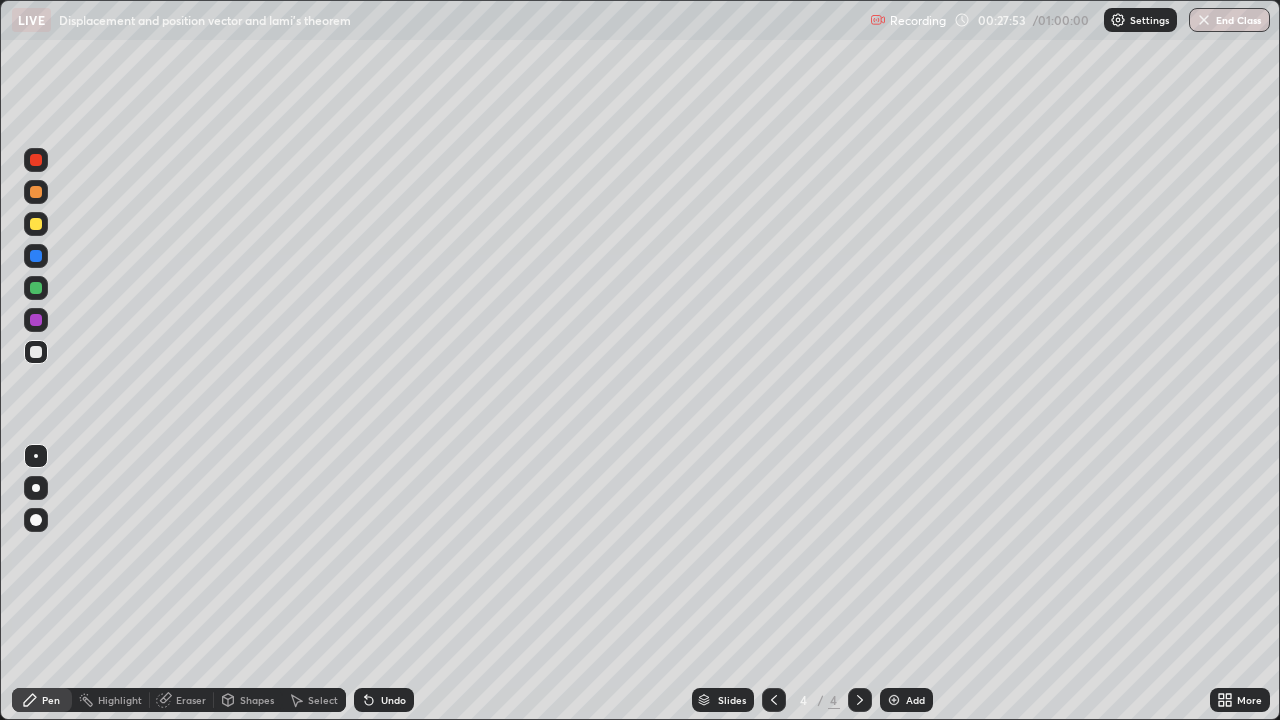 click on "Undo" at bounding box center (393, 700) 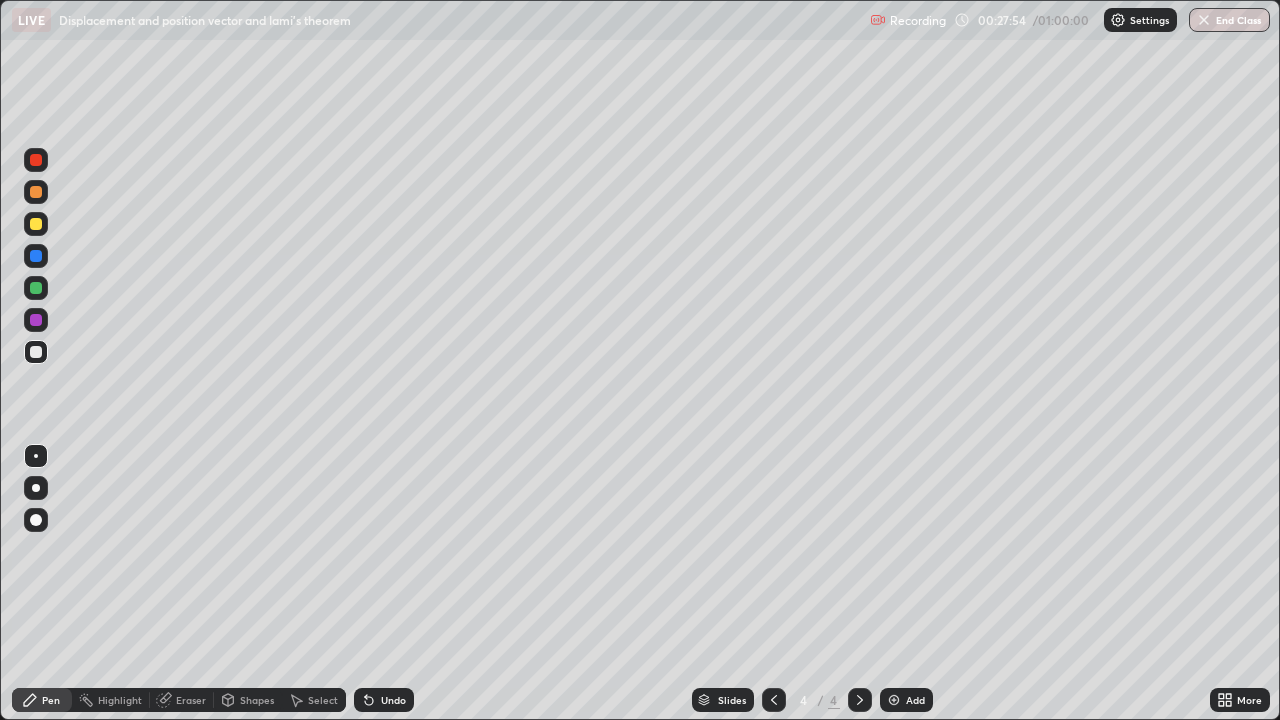 click on "Undo" at bounding box center (393, 700) 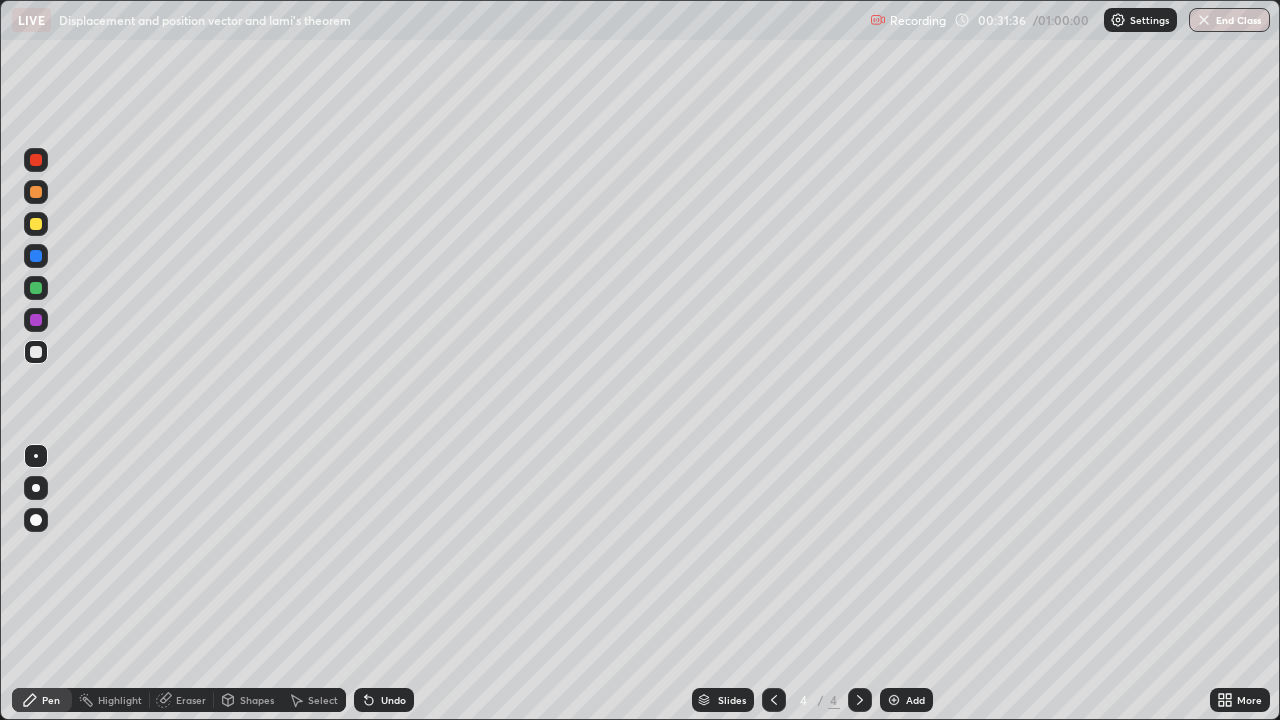 click on "Undo" at bounding box center (393, 700) 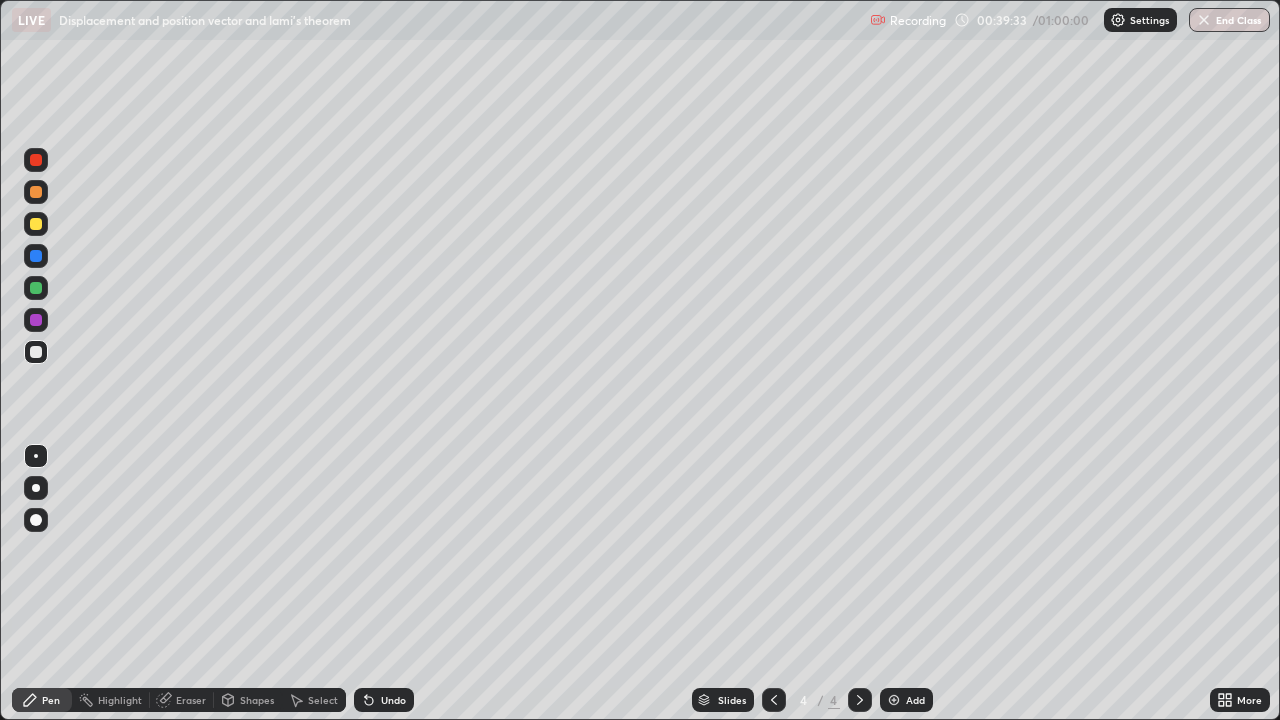 click at bounding box center [894, 700] 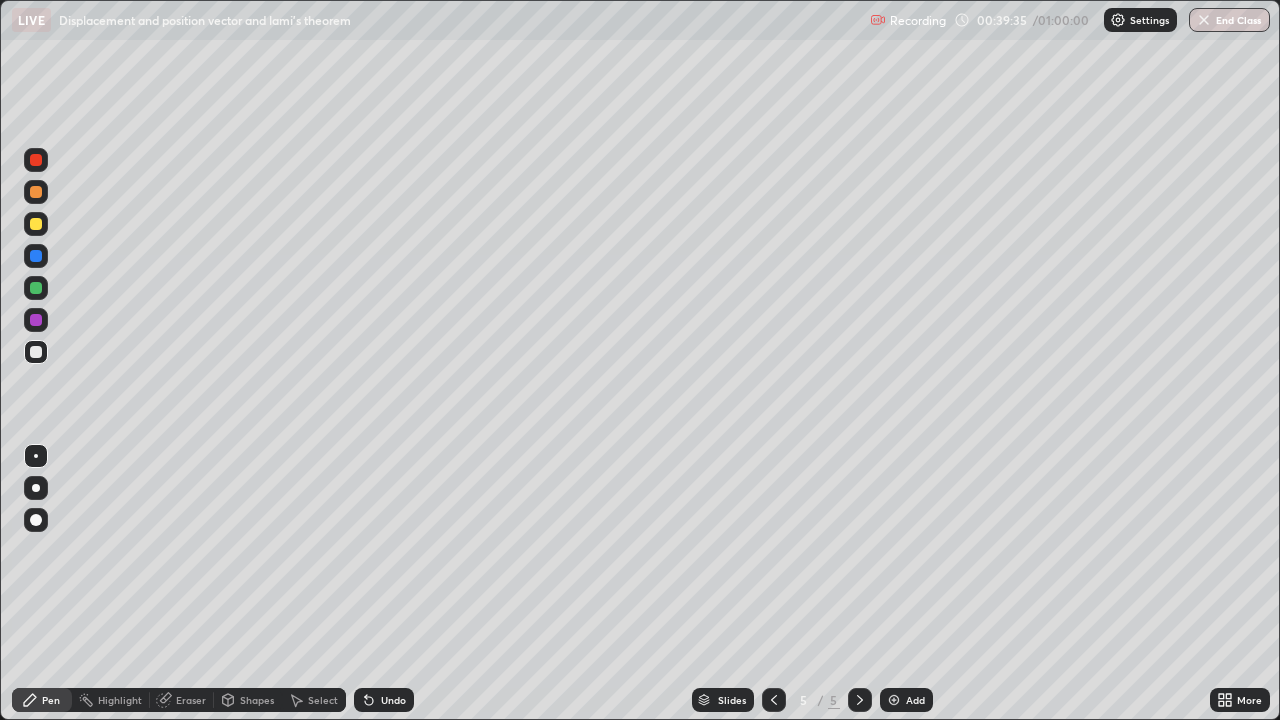 click on "Shapes" at bounding box center [257, 700] 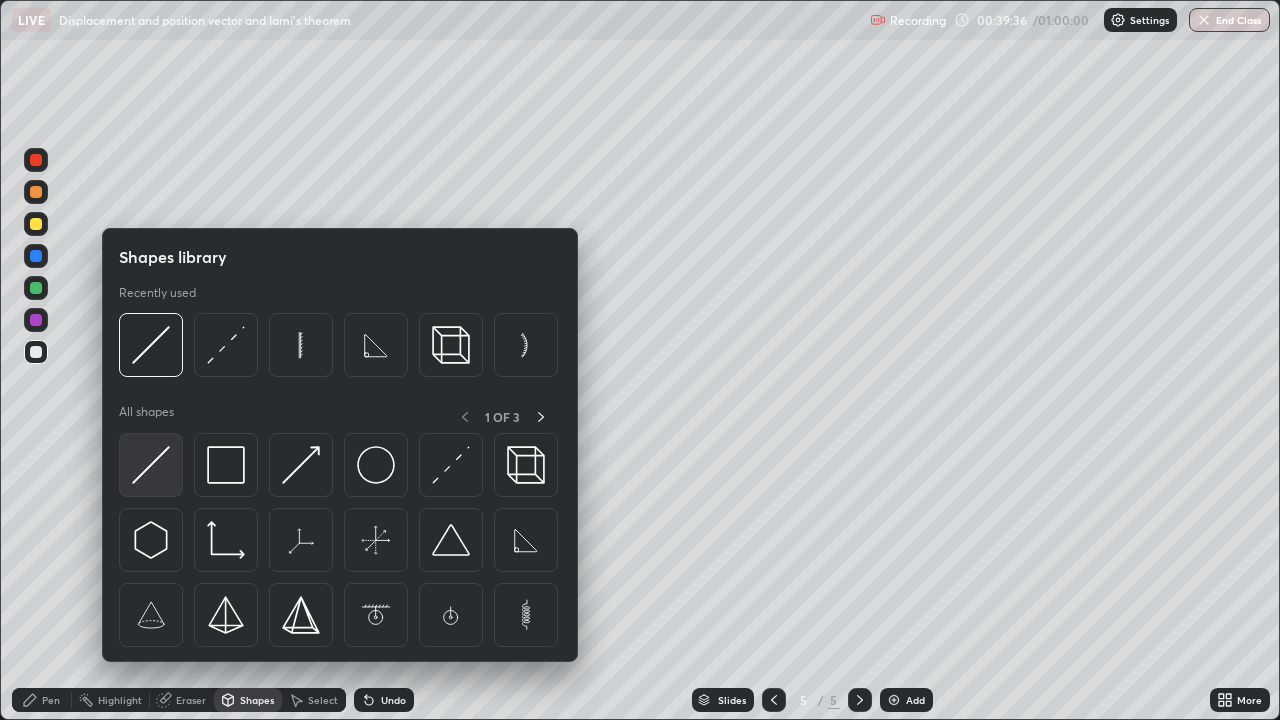 click at bounding box center [151, 465] 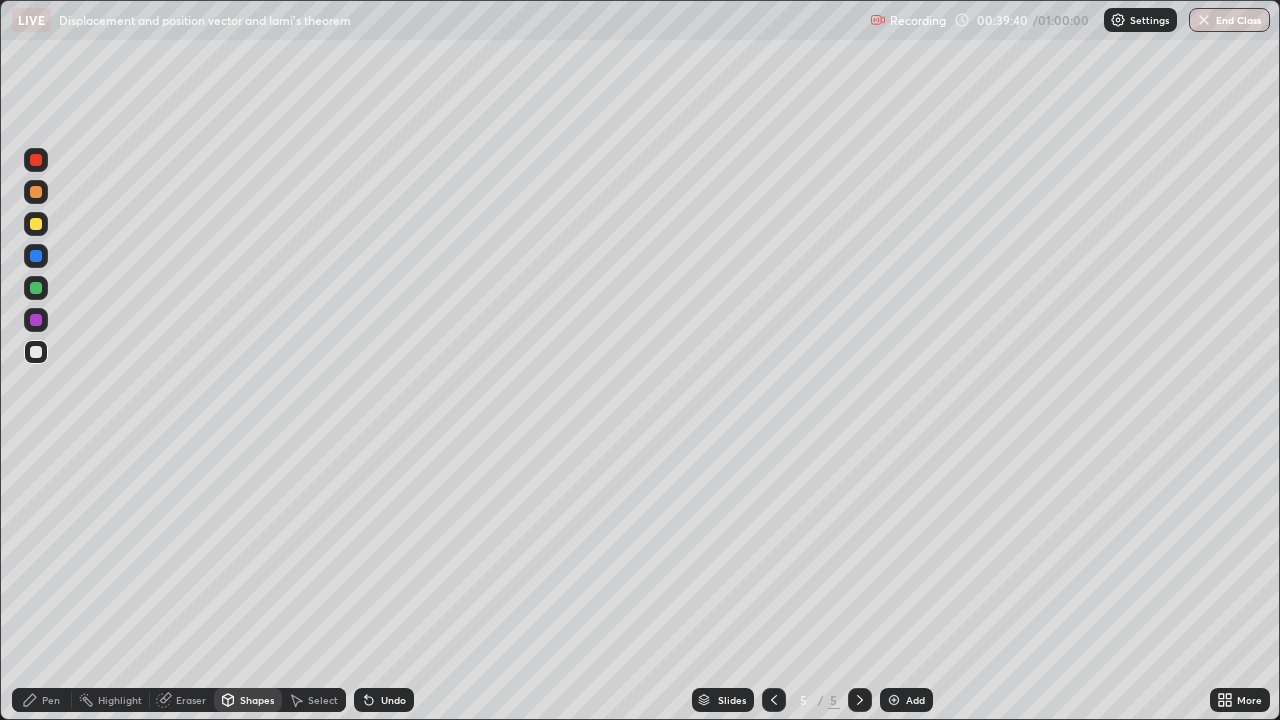click on "Shapes" at bounding box center [257, 700] 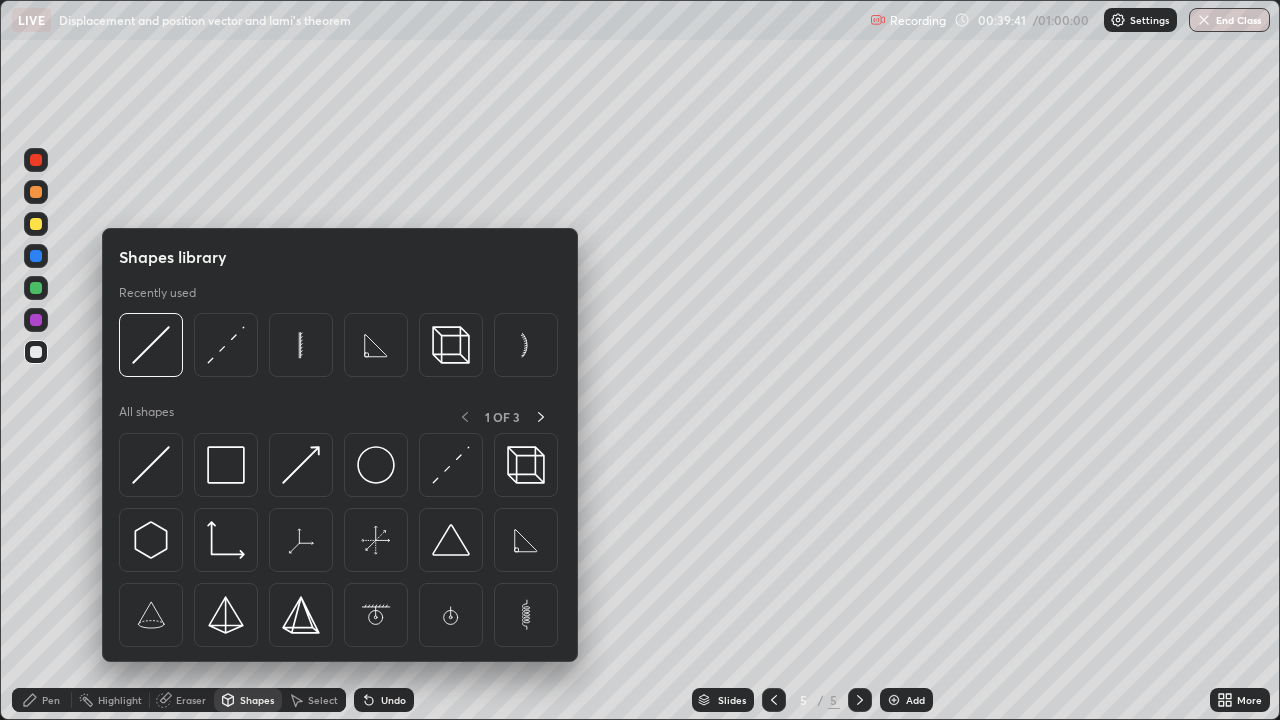 click at bounding box center (226, 345) 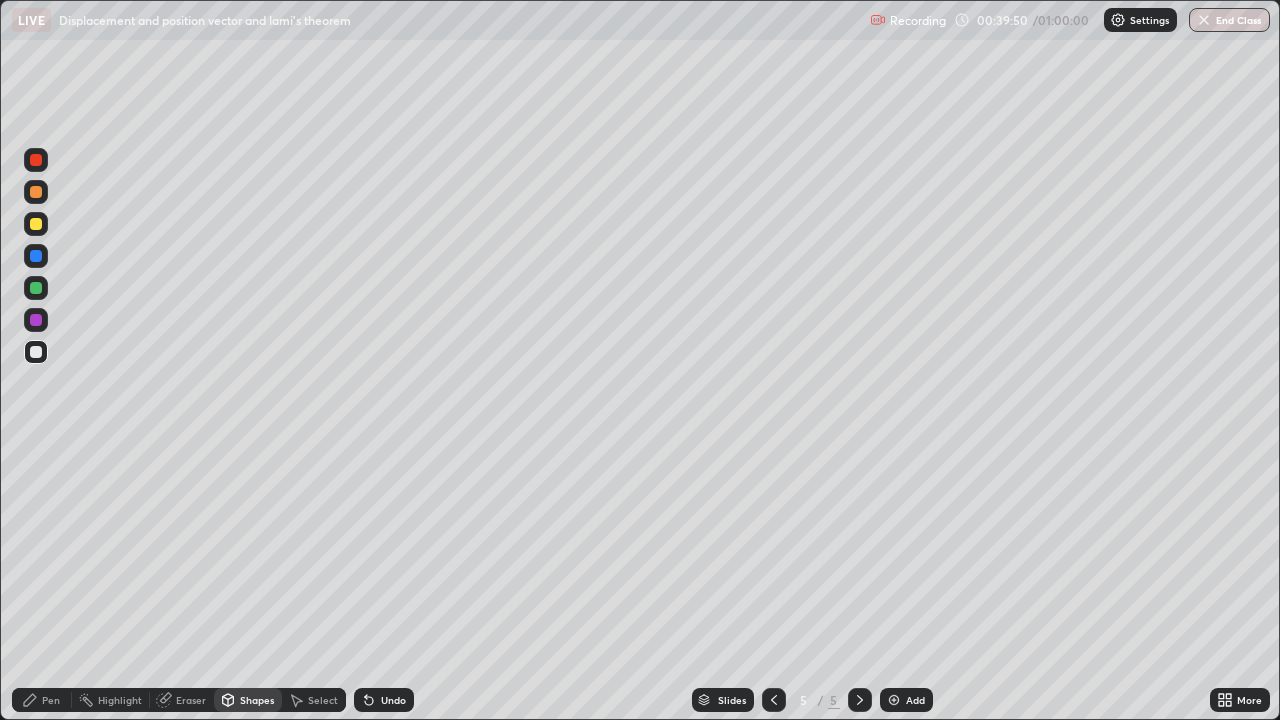click on "Pen" at bounding box center (51, 700) 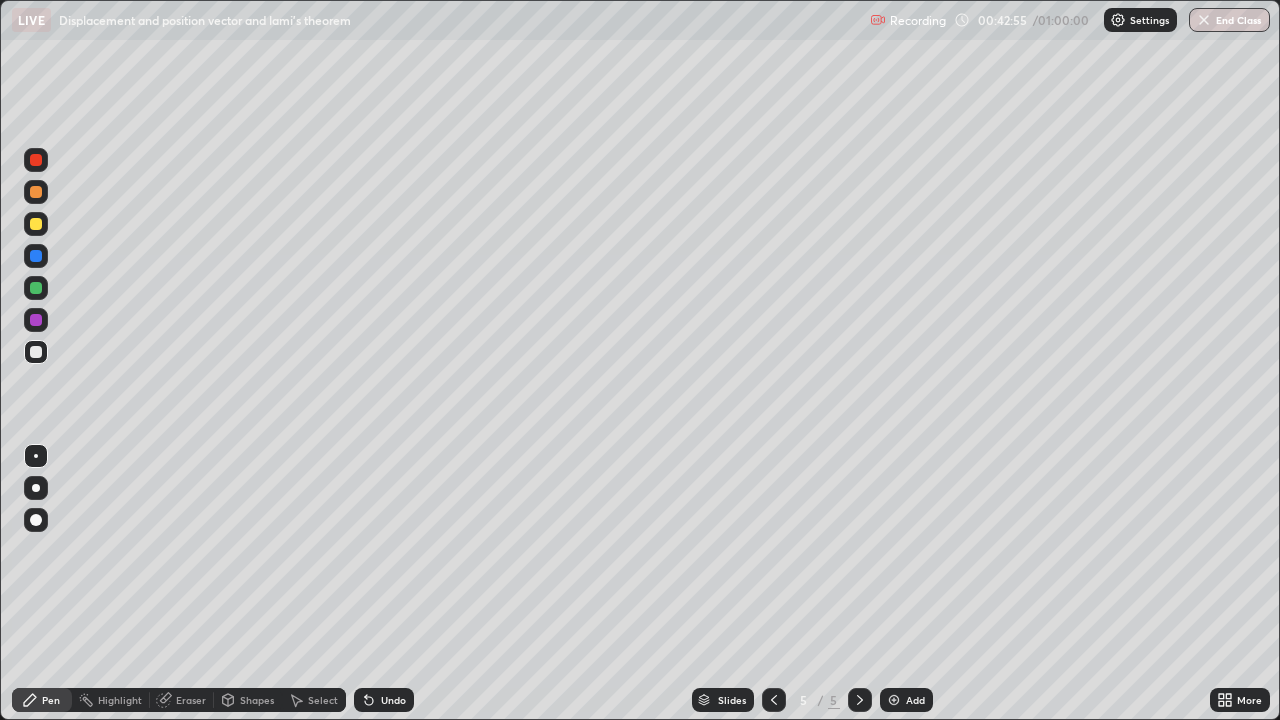 click on "Shapes" at bounding box center (248, 700) 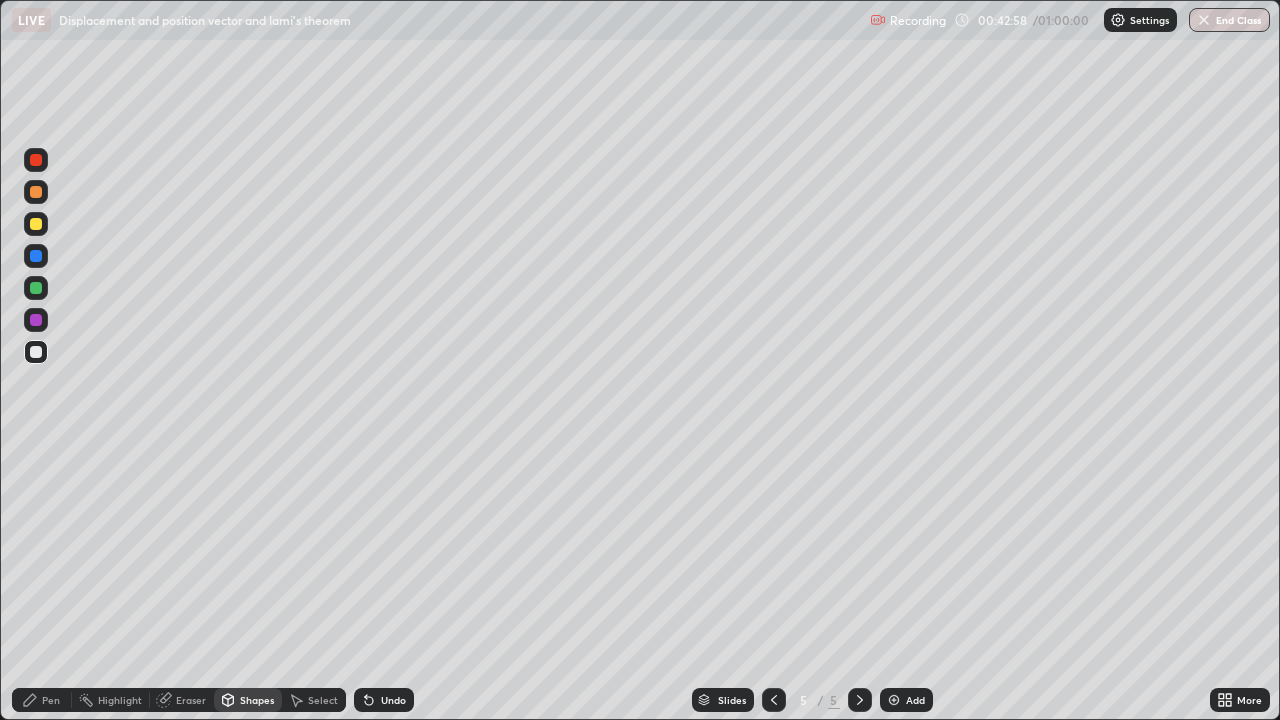 click on "Pen" at bounding box center [42, 700] 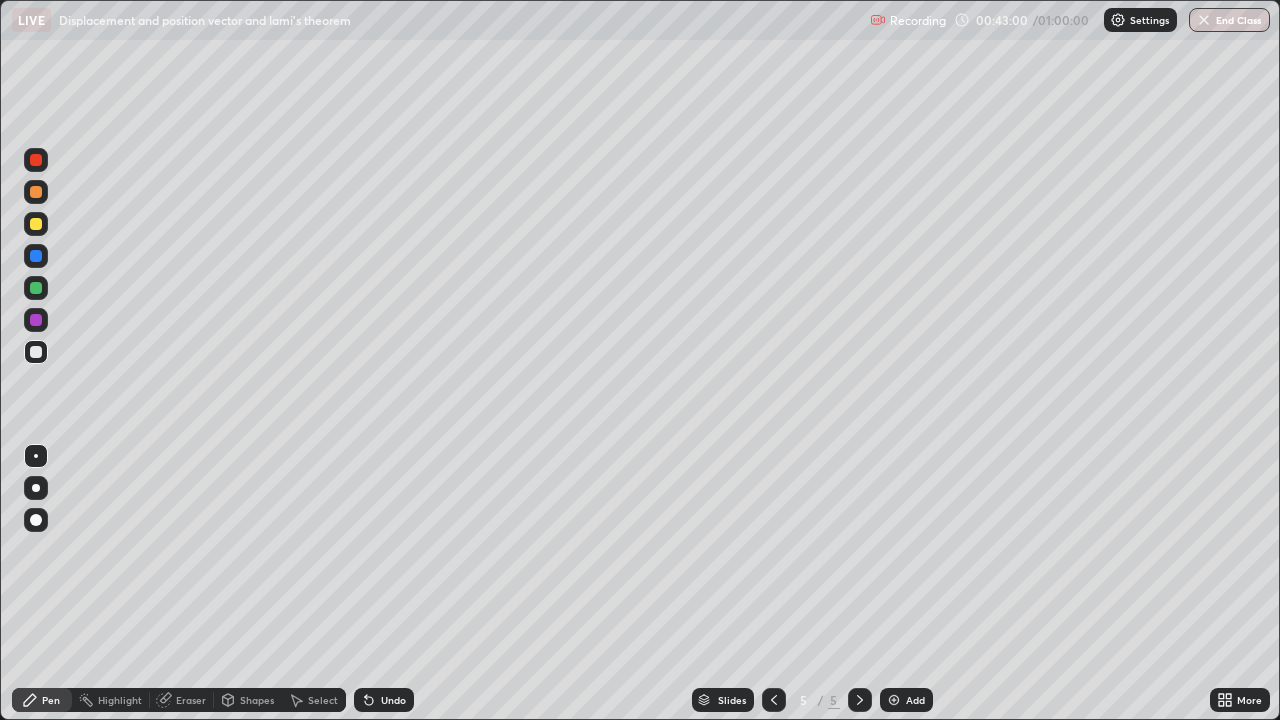 click on "Select" at bounding box center [314, 700] 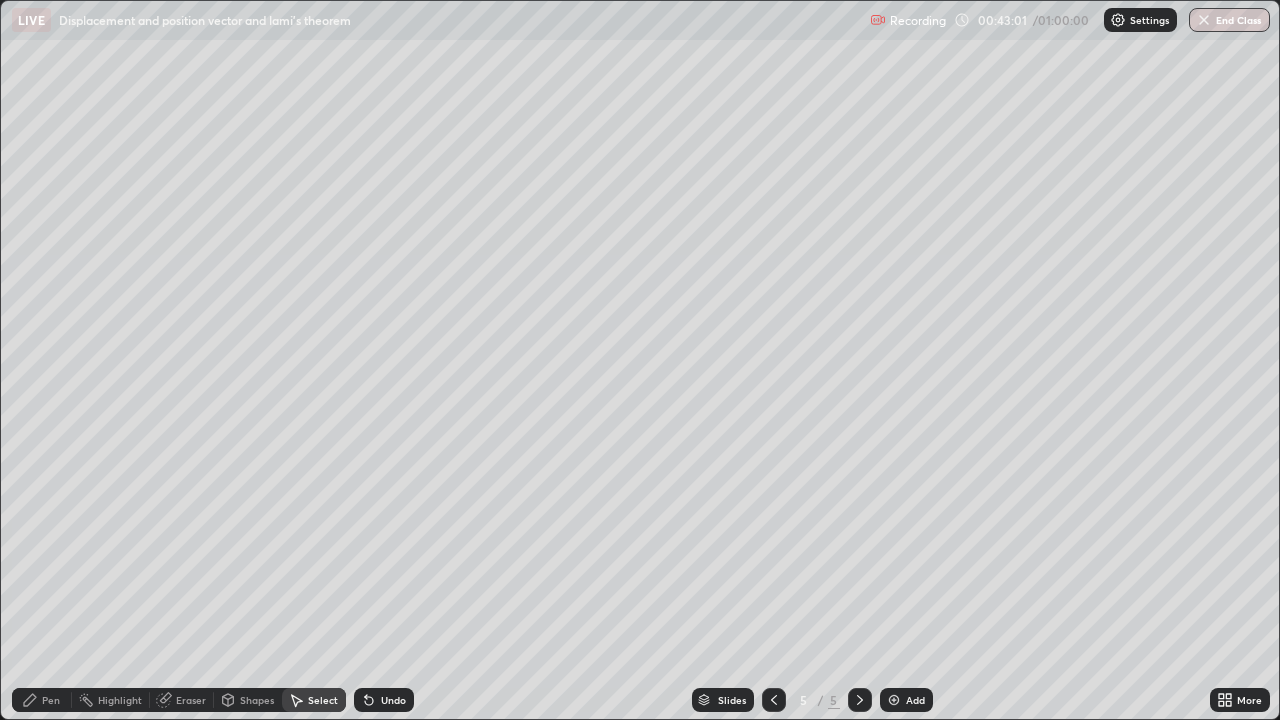 click on "Select" at bounding box center [314, 700] 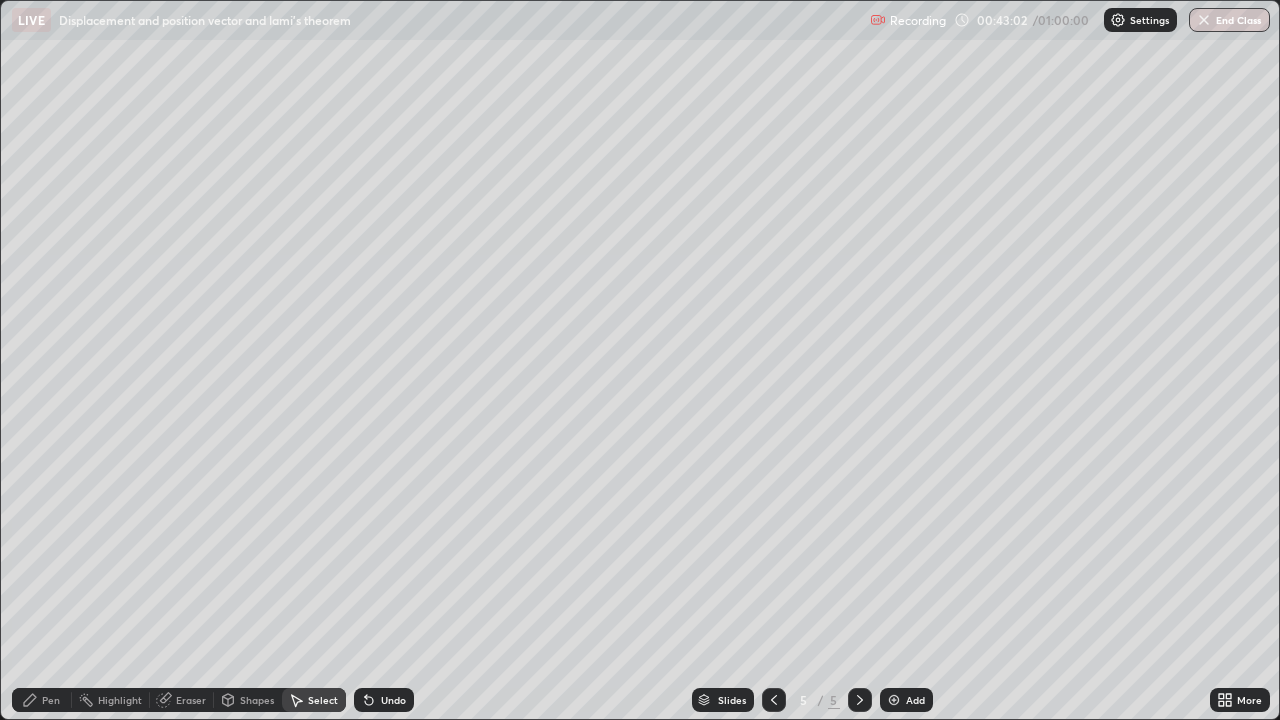 click on "Pen" at bounding box center [51, 700] 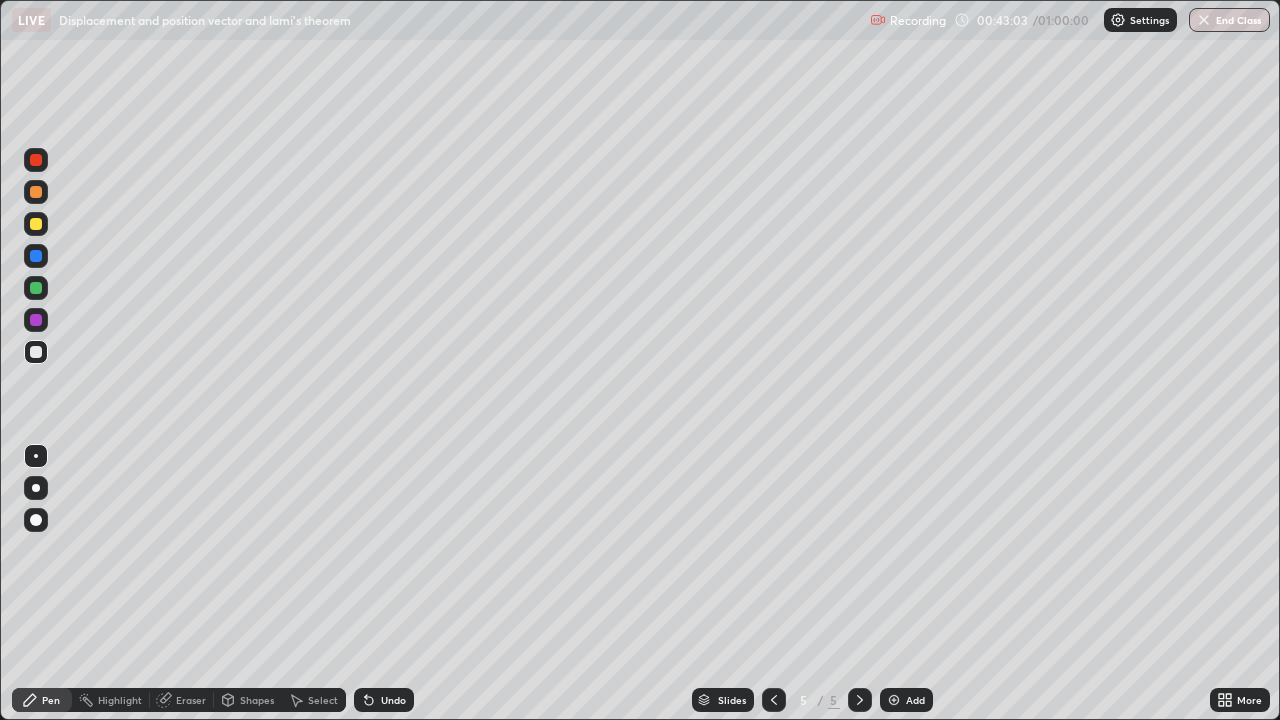 click on "Shapes" at bounding box center [248, 700] 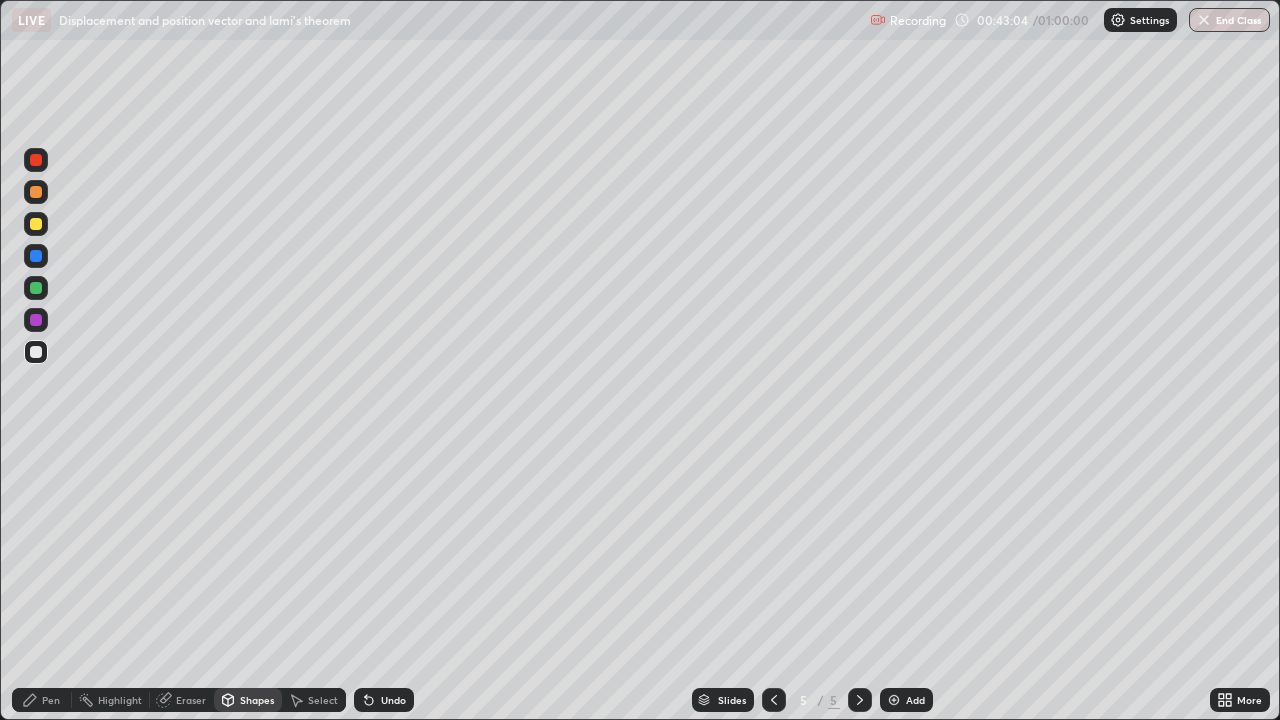 click on "Pen" at bounding box center [42, 700] 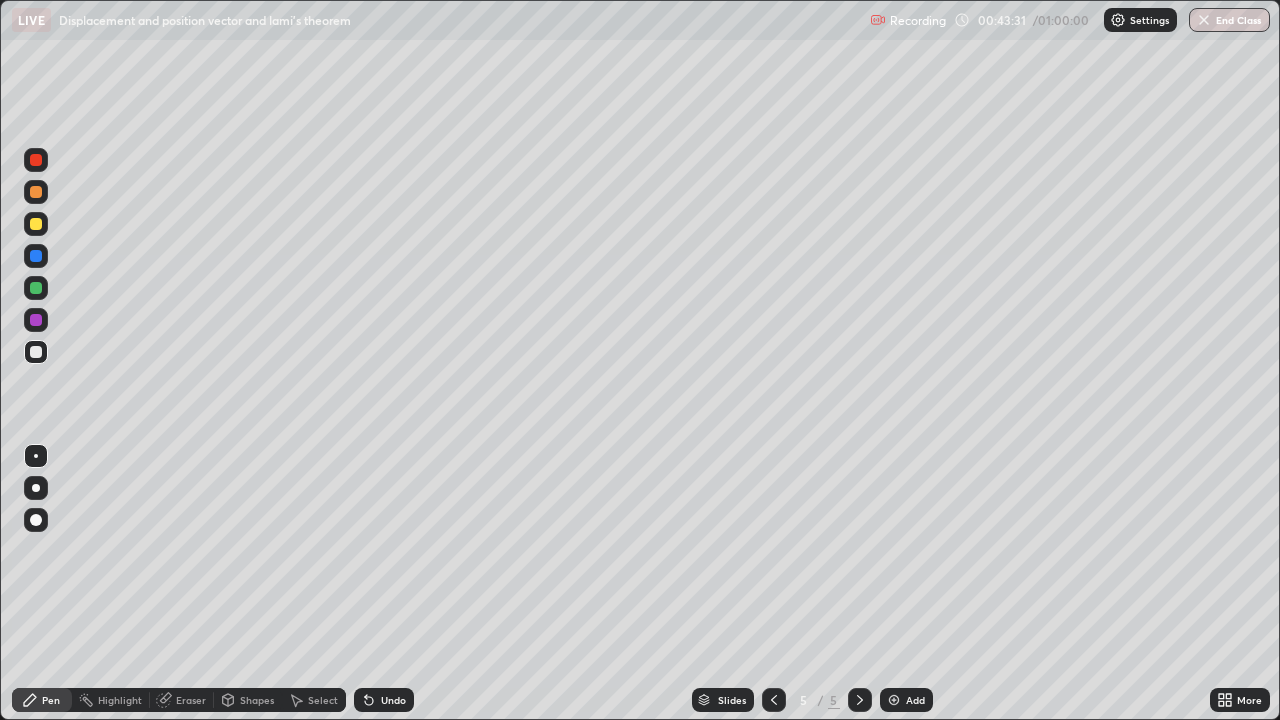 click on "Slides 5 / 5 Add" at bounding box center (812, 700) 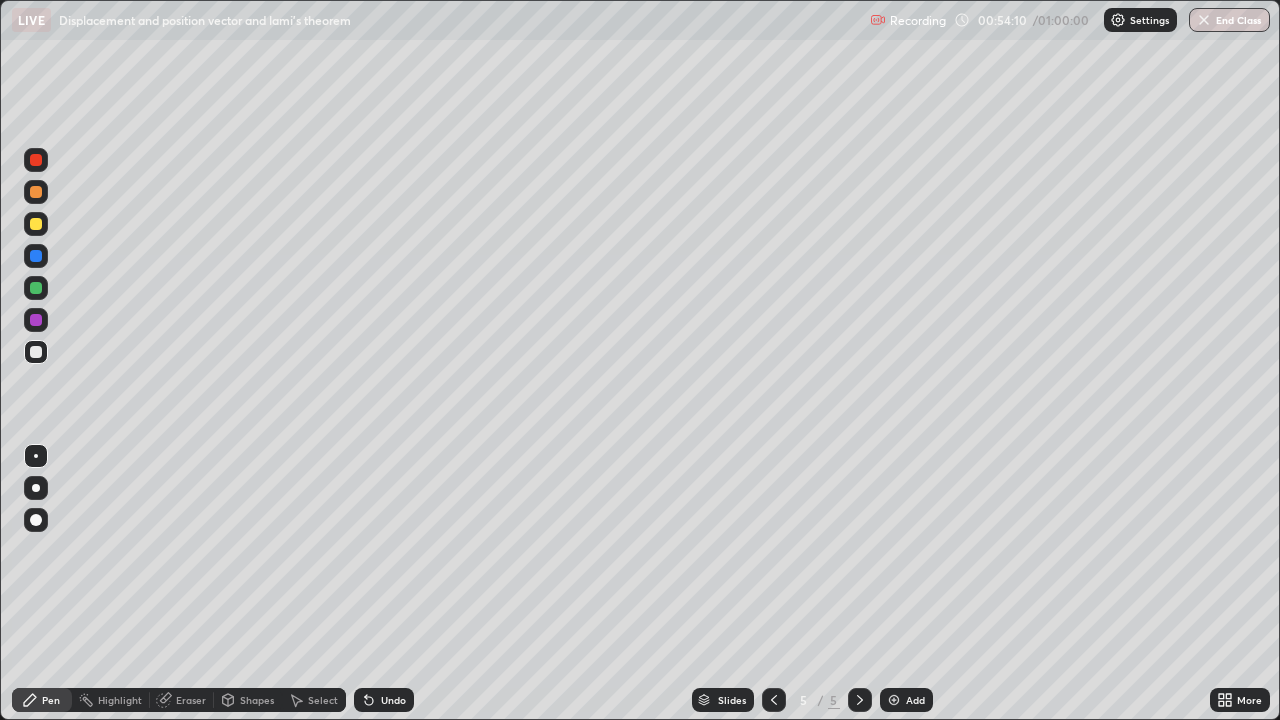 click on "Add" at bounding box center [906, 700] 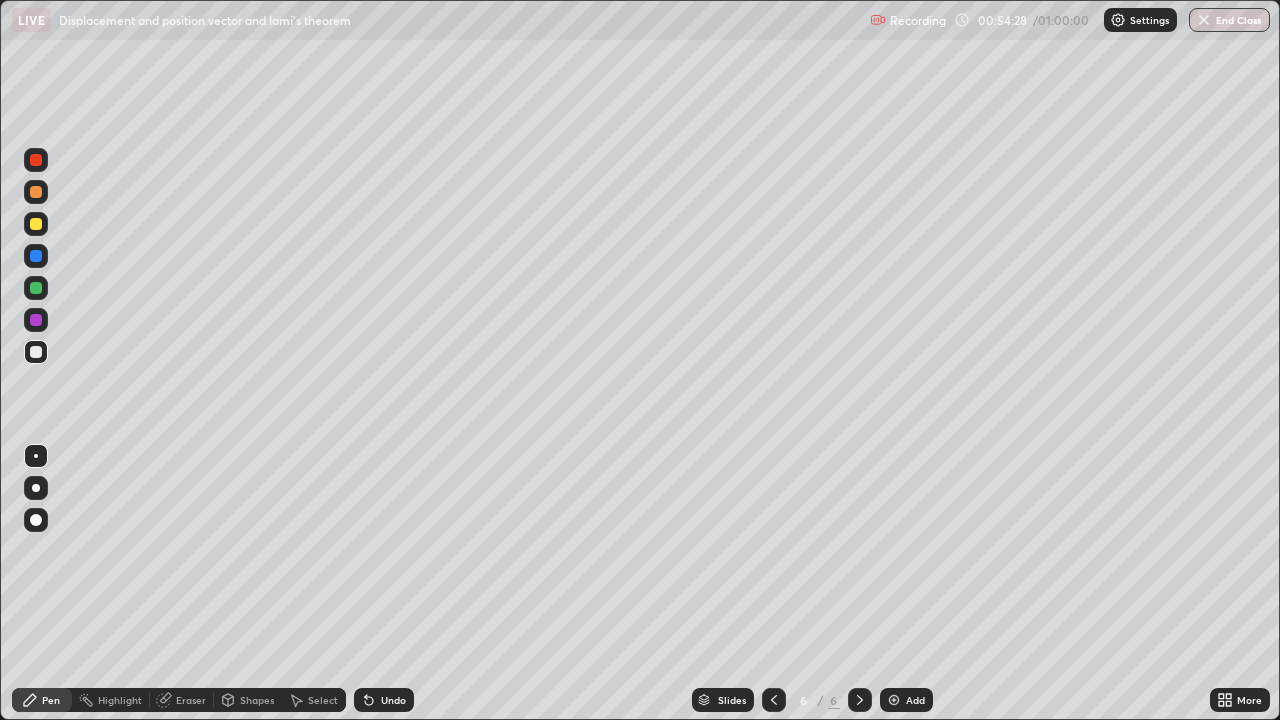 click on "Undo" at bounding box center [393, 700] 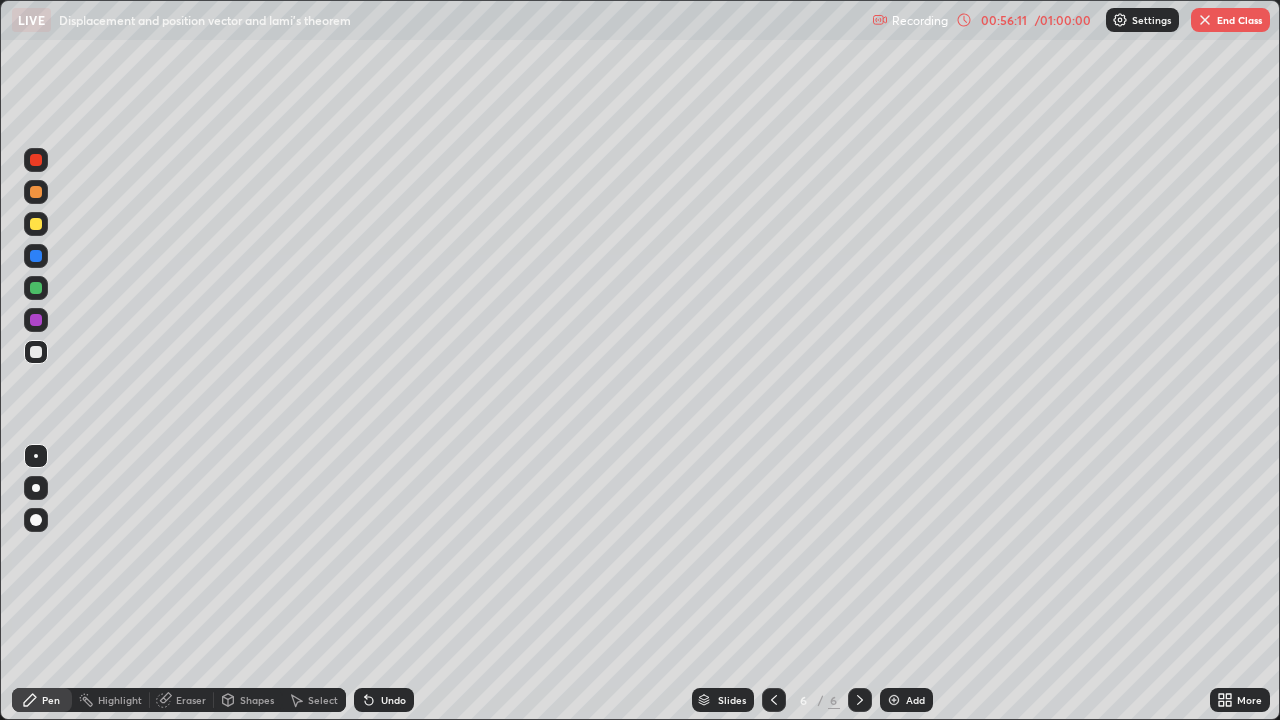 click on "Undo" at bounding box center (384, 700) 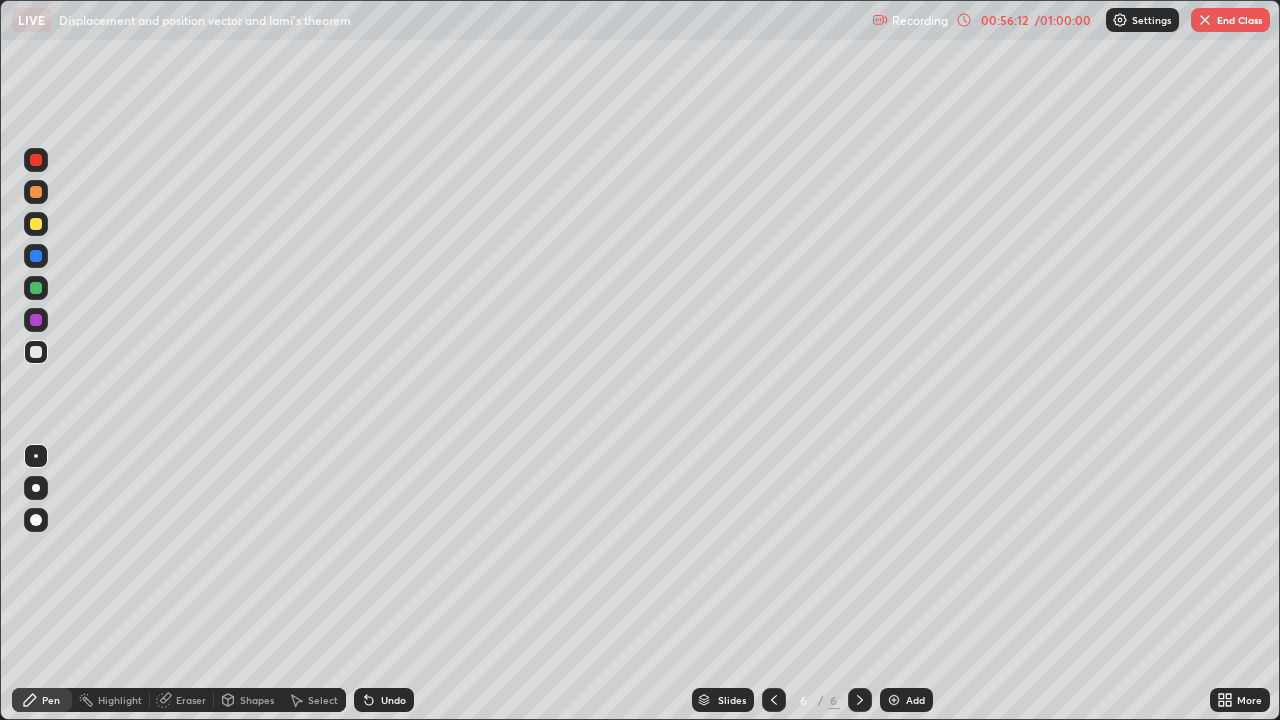 click 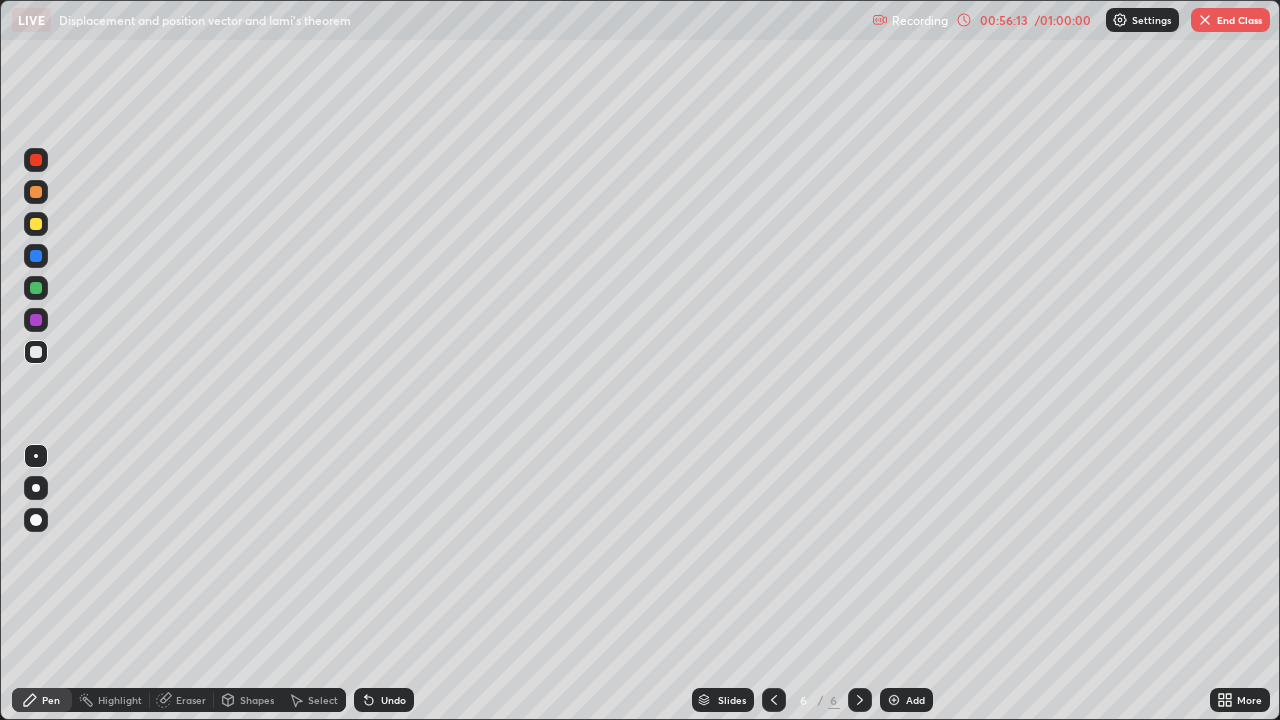 click on "Shapes" at bounding box center (257, 700) 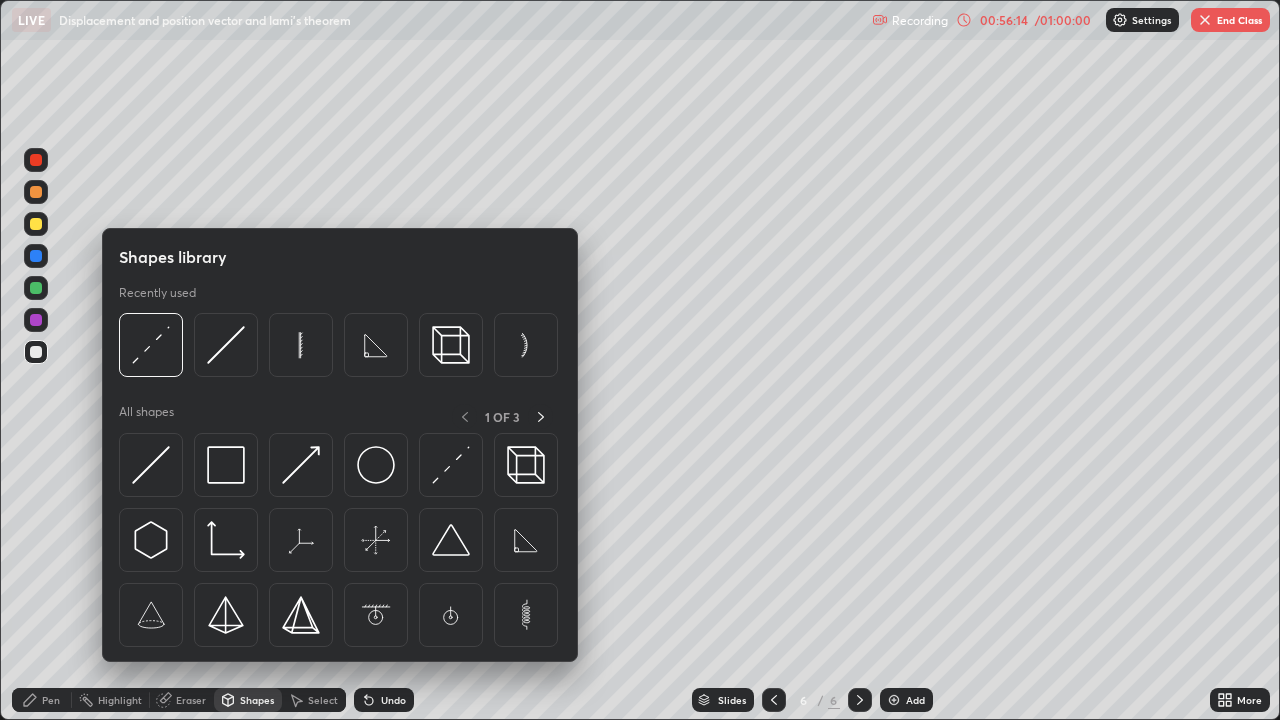 click at bounding box center [376, 465] 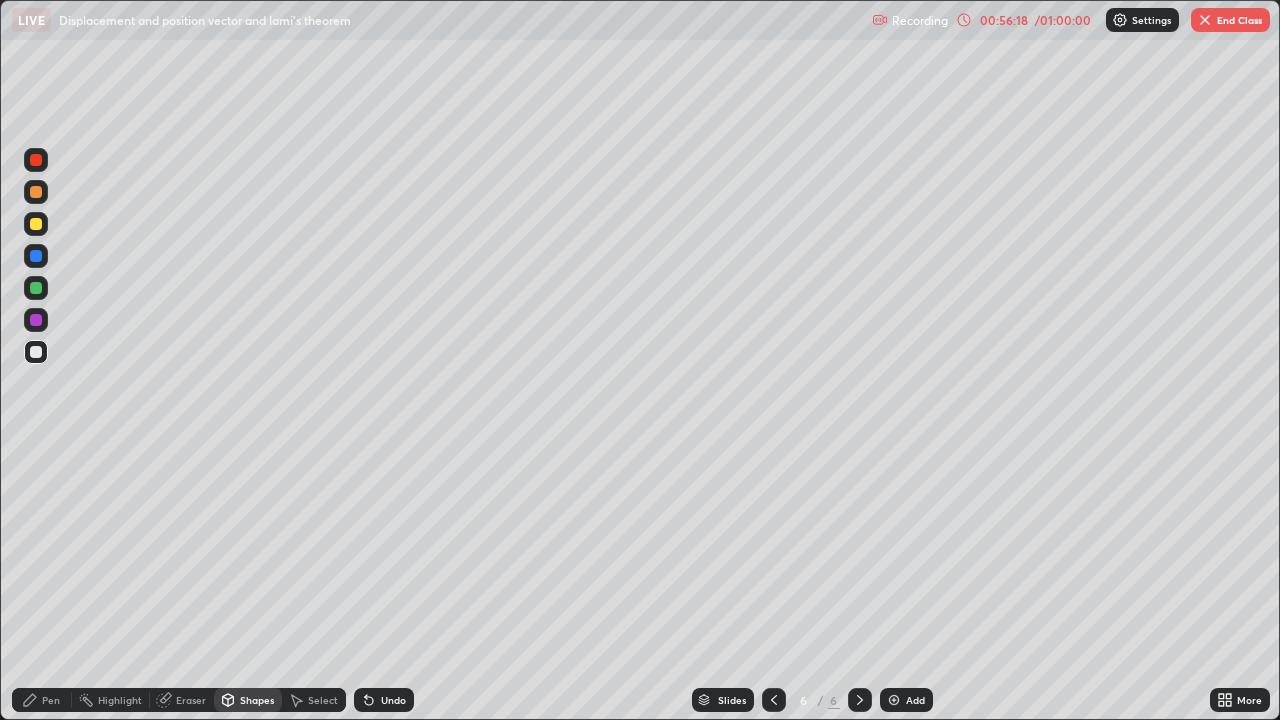 click on "Shapes" at bounding box center [257, 700] 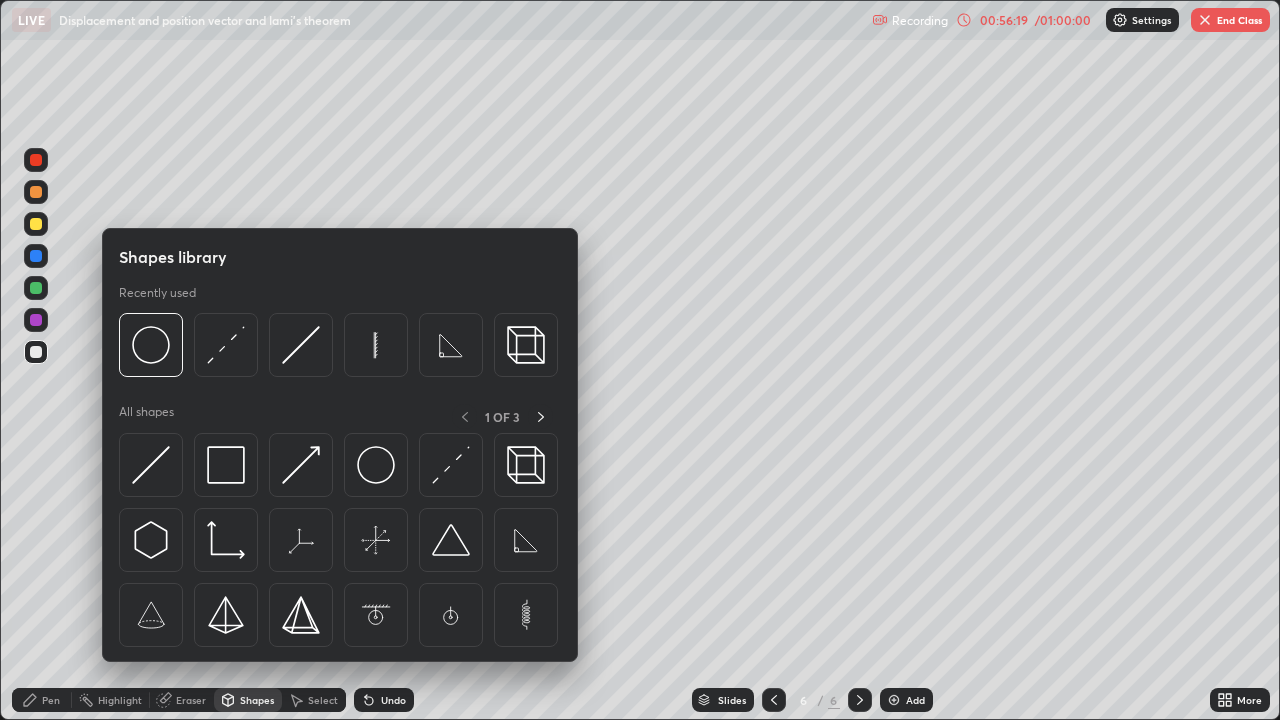 click at bounding box center [151, 465] 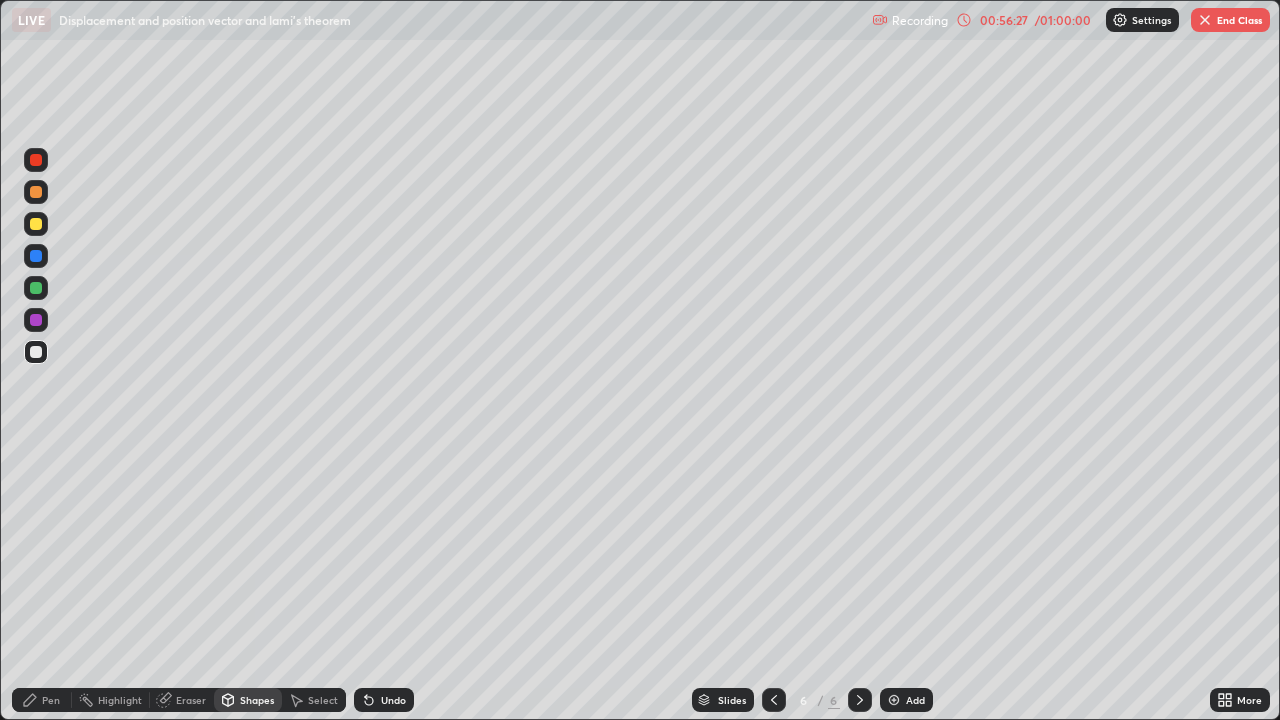 click on "Eraser" at bounding box center (182, 700) 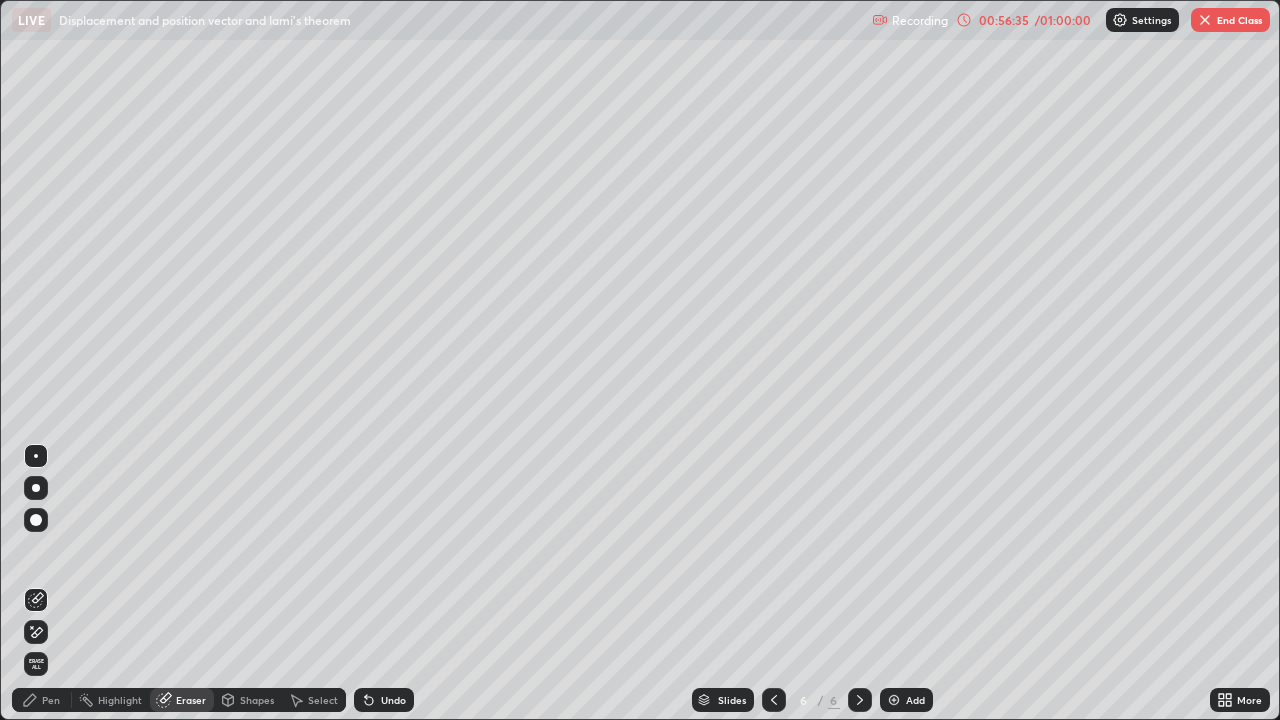 click on "Pen" at bounding box center [51, 700] 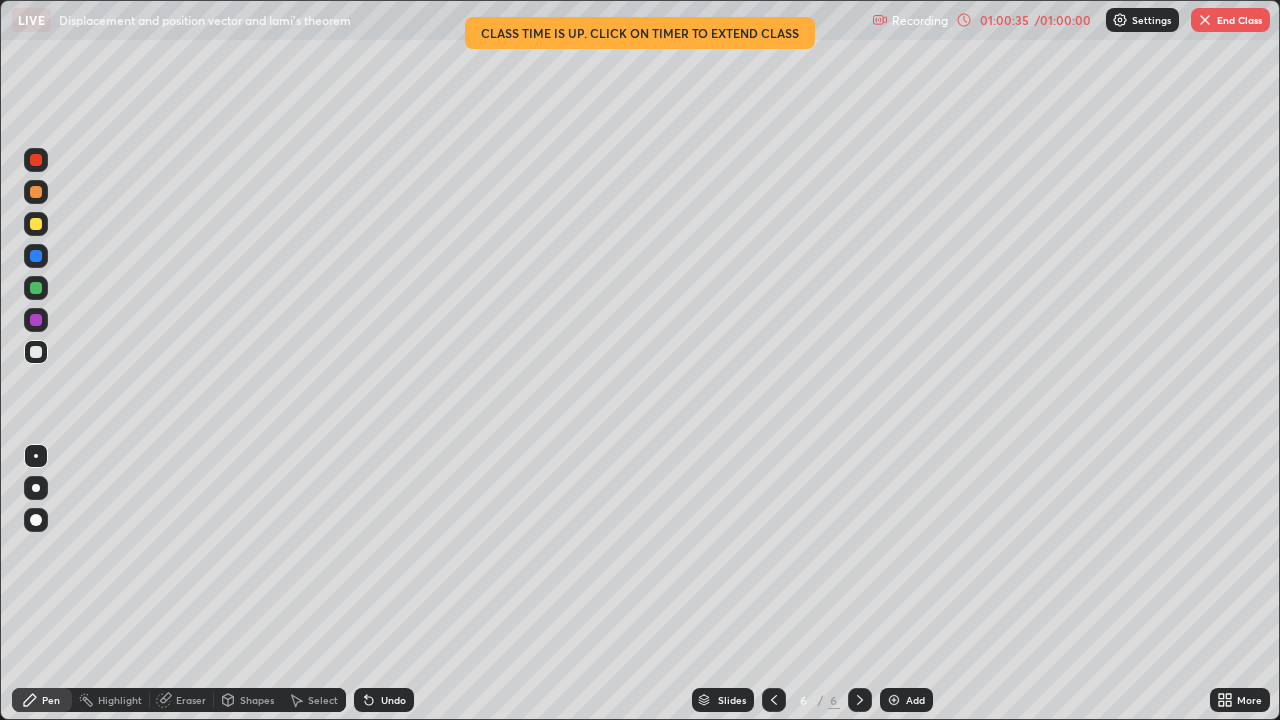 click on "Settings" at bounding box center [1151, 20] 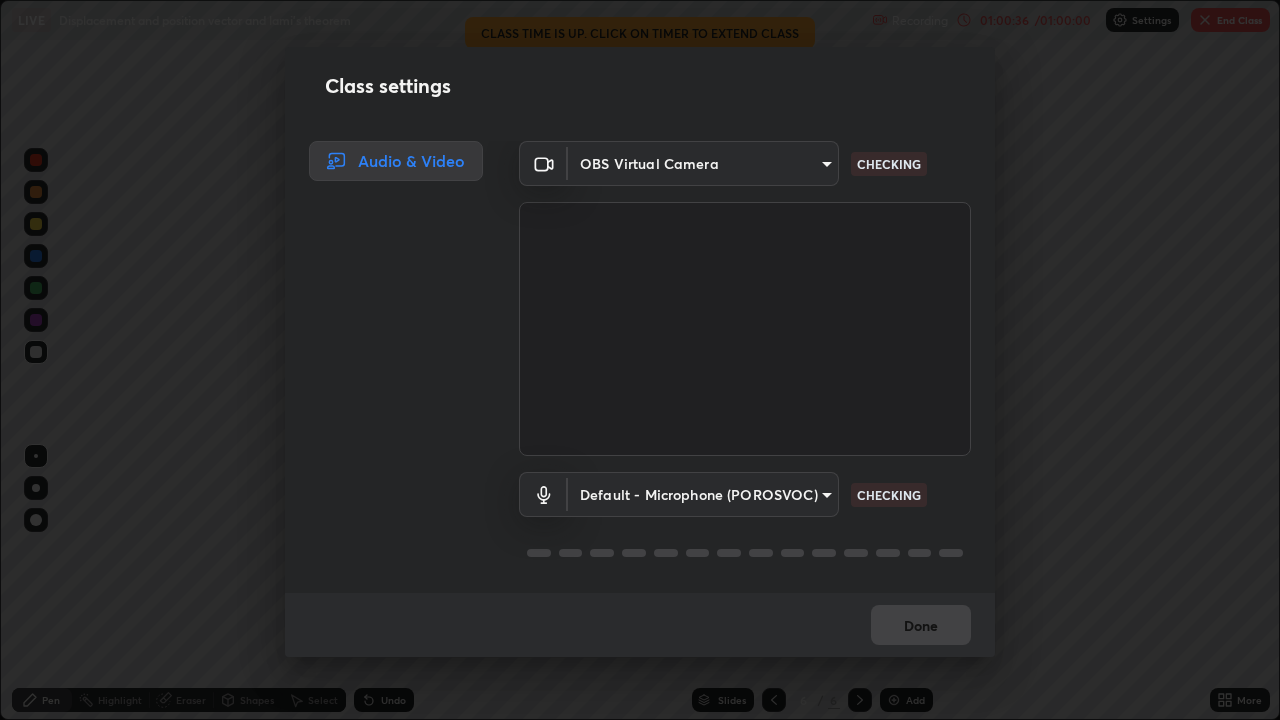 click on "Class settings Audio & Video OBS Virtual Camera [HASH] CHECKING Default - Microphone (POROSVOC) default CHECKING Done" at bounding box center (640, 360) 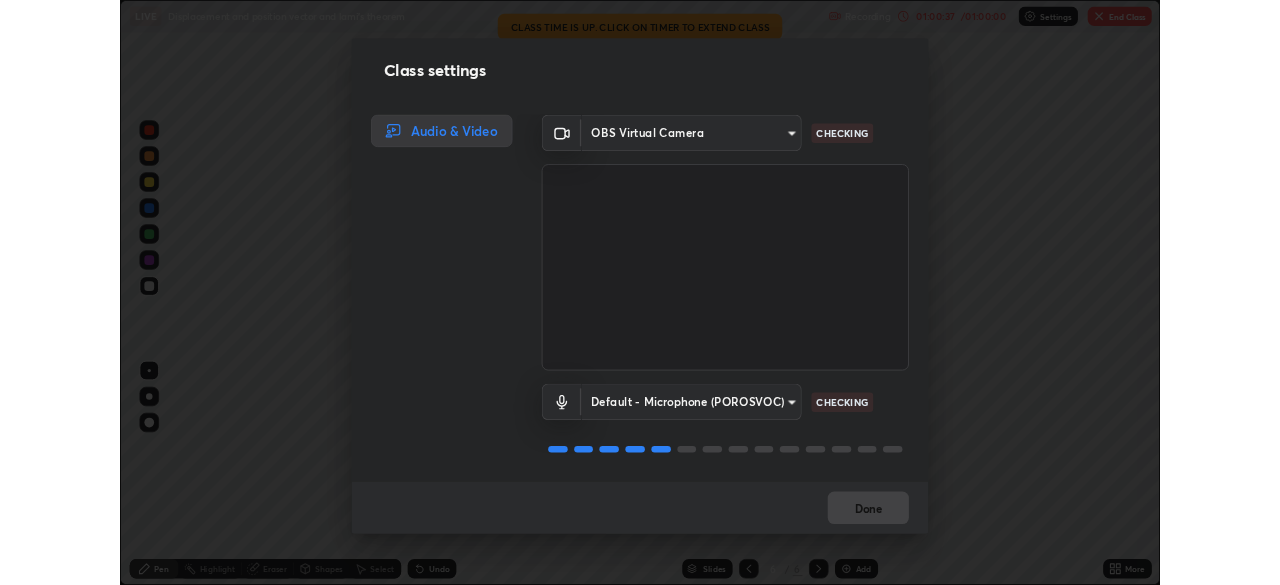 scroll, scrollTop: 2, scrollLeft: 0, axis: vertical 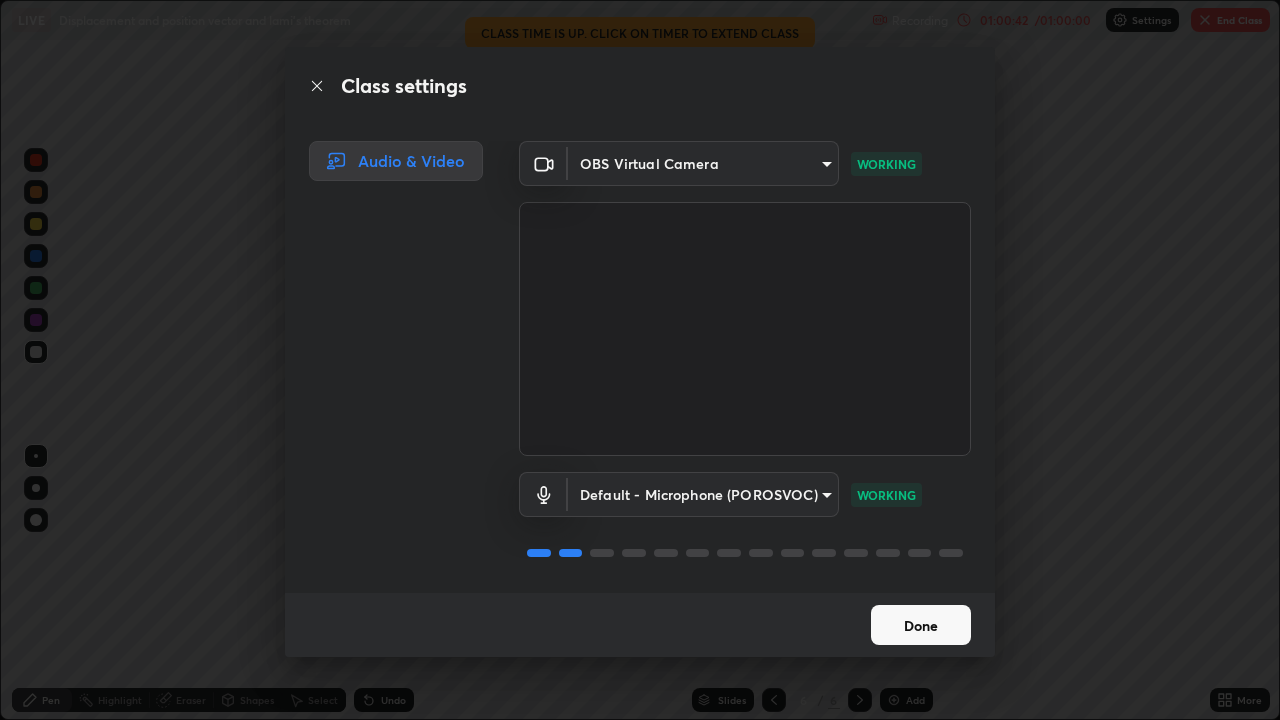 click on "Done" at bounding box center (921, 625) 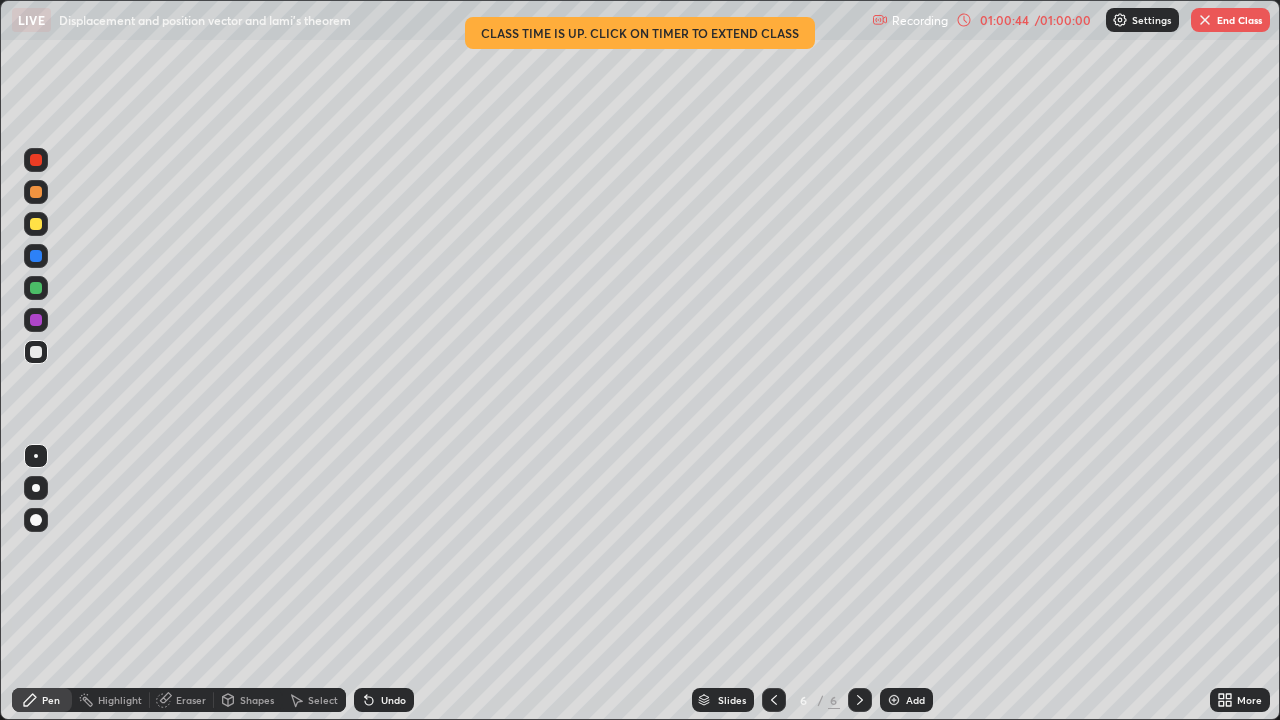 click on "/  01:00:00" at bounding box center [1063, 20] 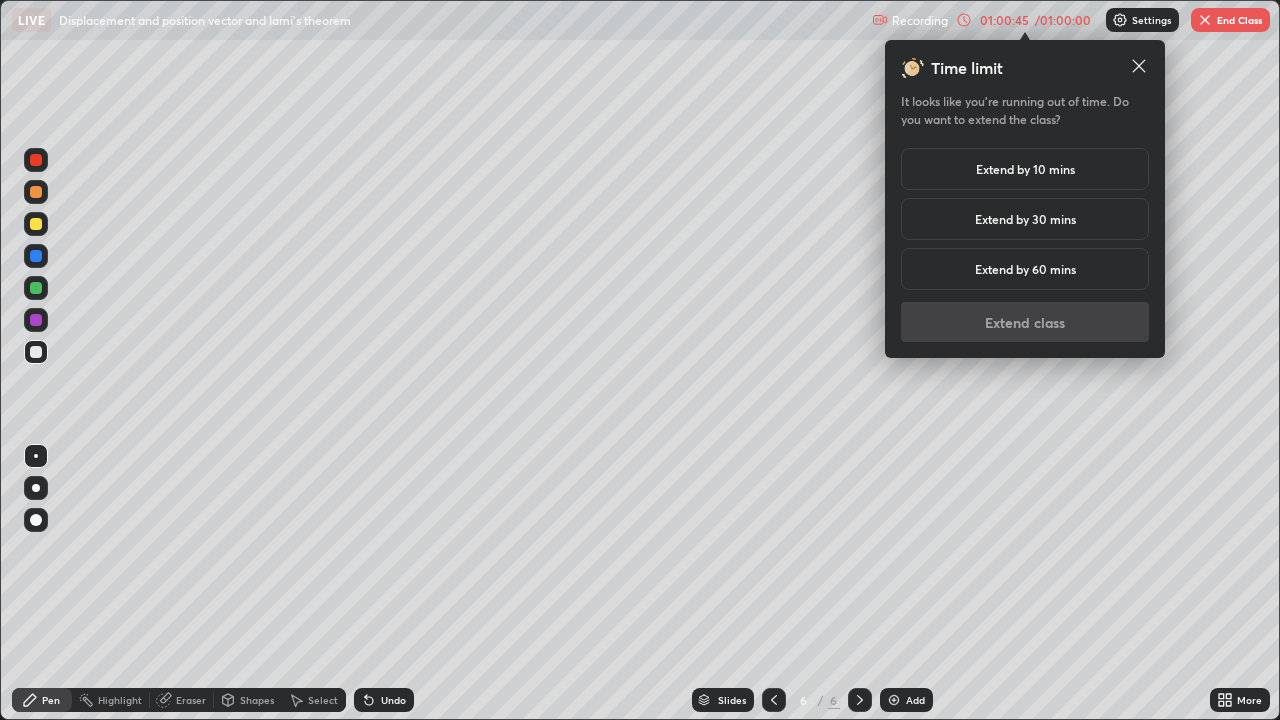 click on "Extend by 10 mins" at bounding box center (1025, 169) 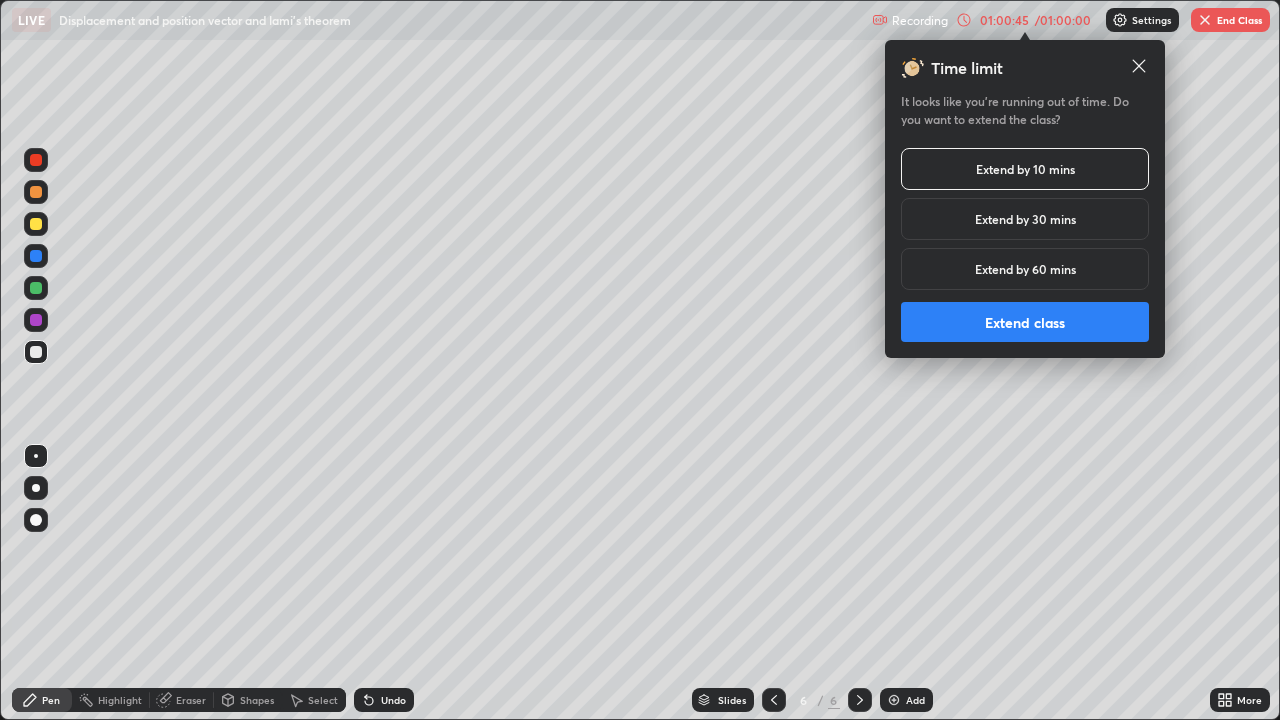 click on "Extend class" at bounding box center [1025, 322] 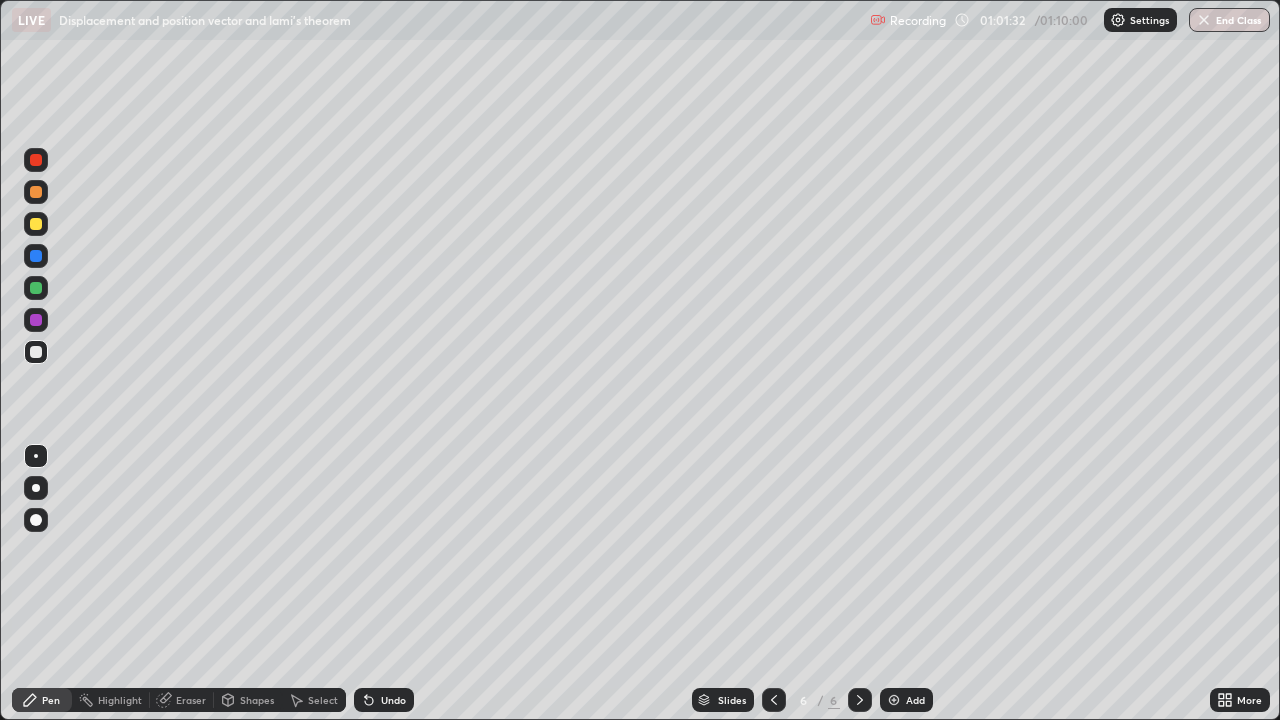 click on "End Class" at bounding box center (1229, 20) 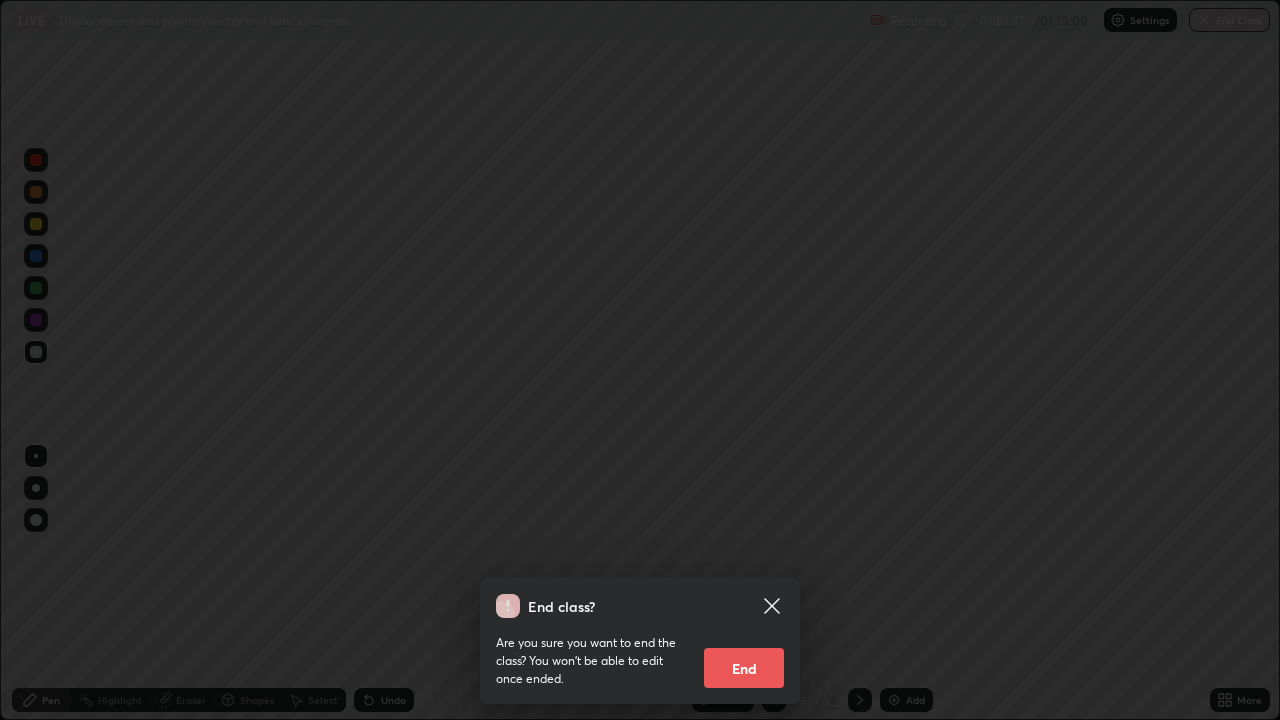 click on "End" at bounding box center [744, 668] 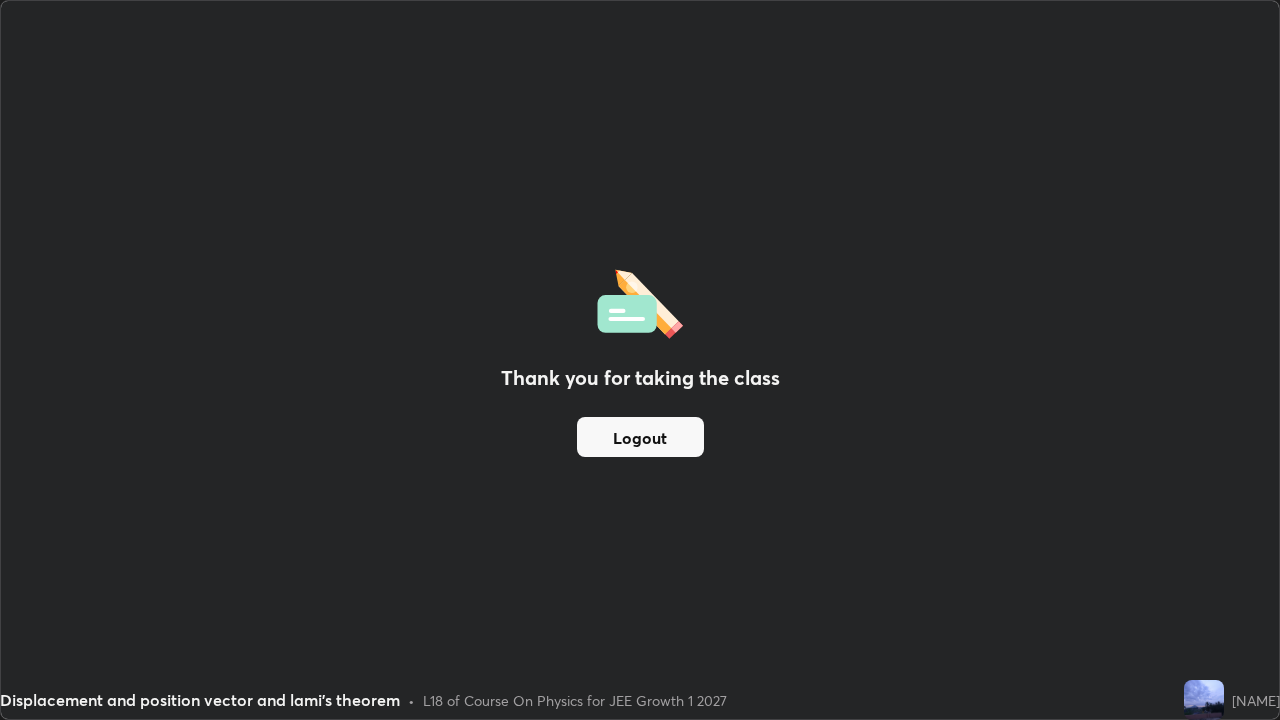 click on "Logout" at bounding box center [640, 437] 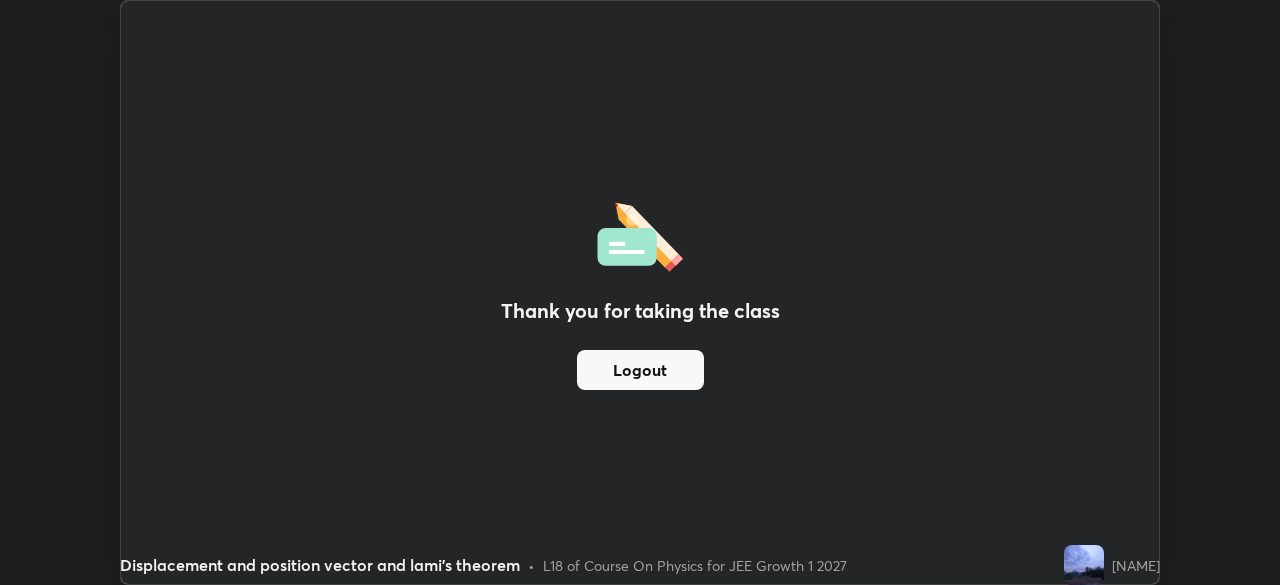 scroll, scrollTop: 585, scrollLeft: 1280, axis: both 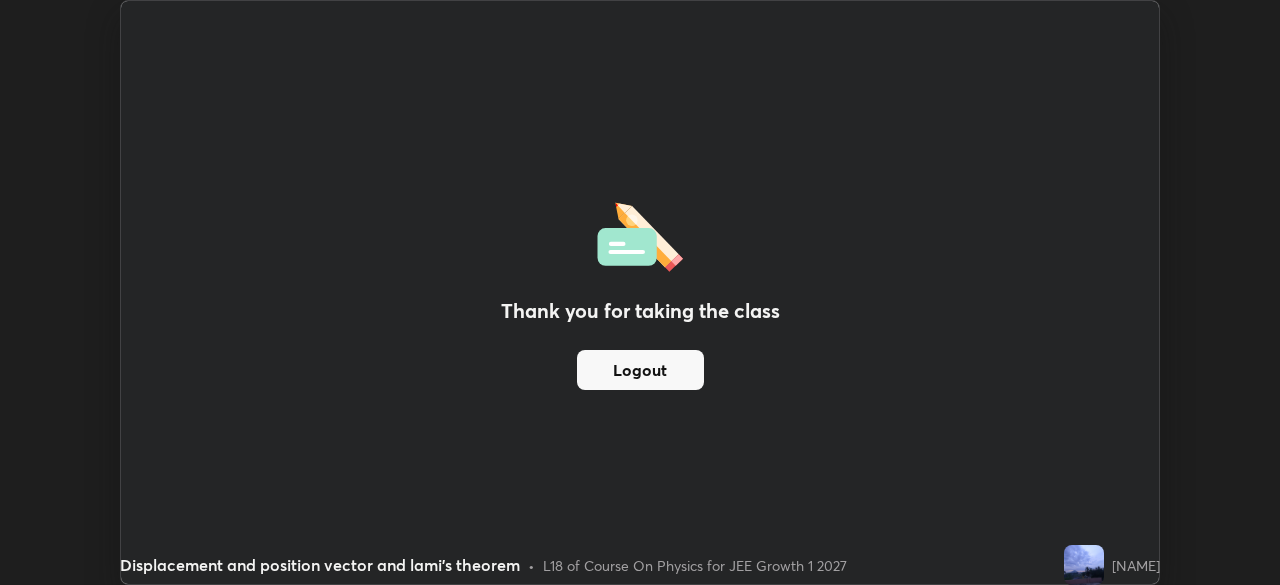 click at bounding box center (1084, 565) 